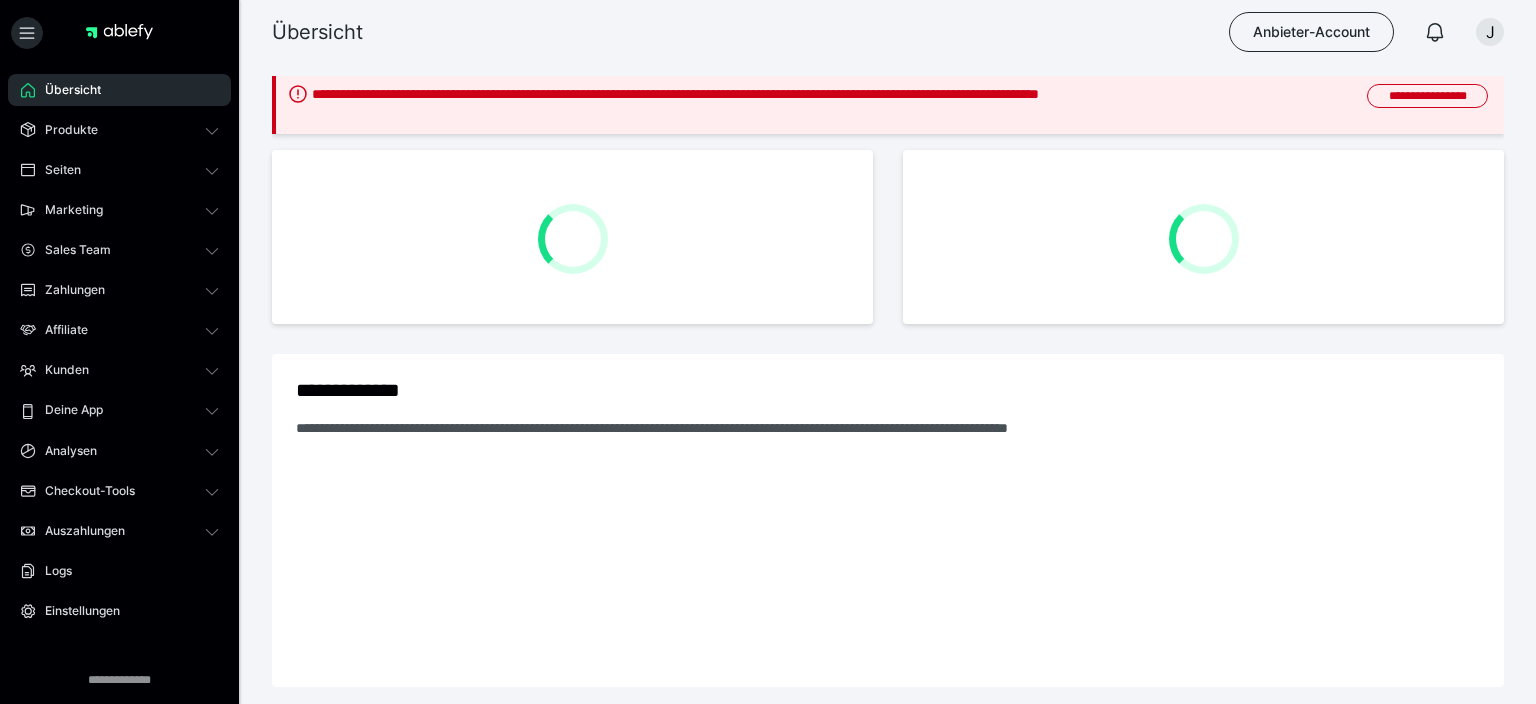 scroll, scrollTop: 0, scrollLeft: 0, axis: both 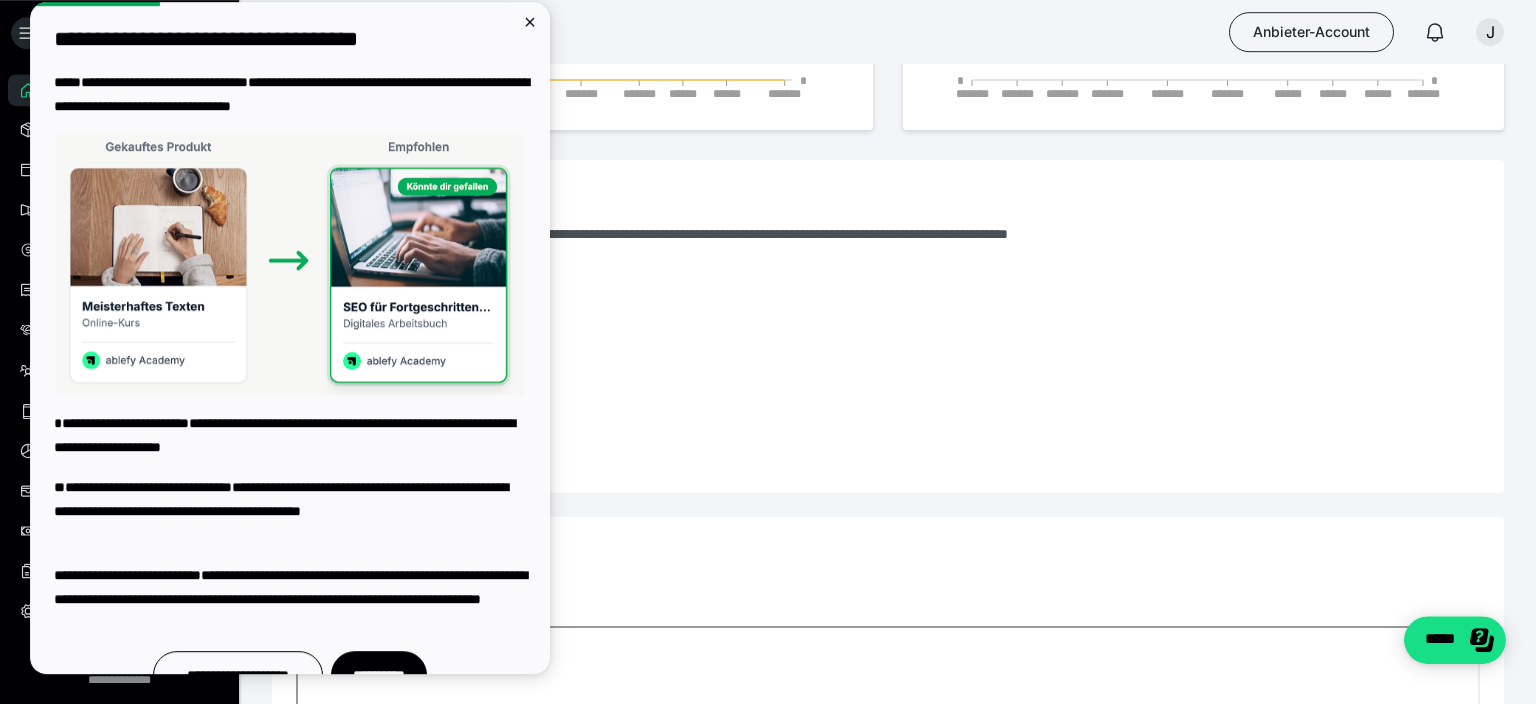 click on "**********" at bounding box center [290, 370] 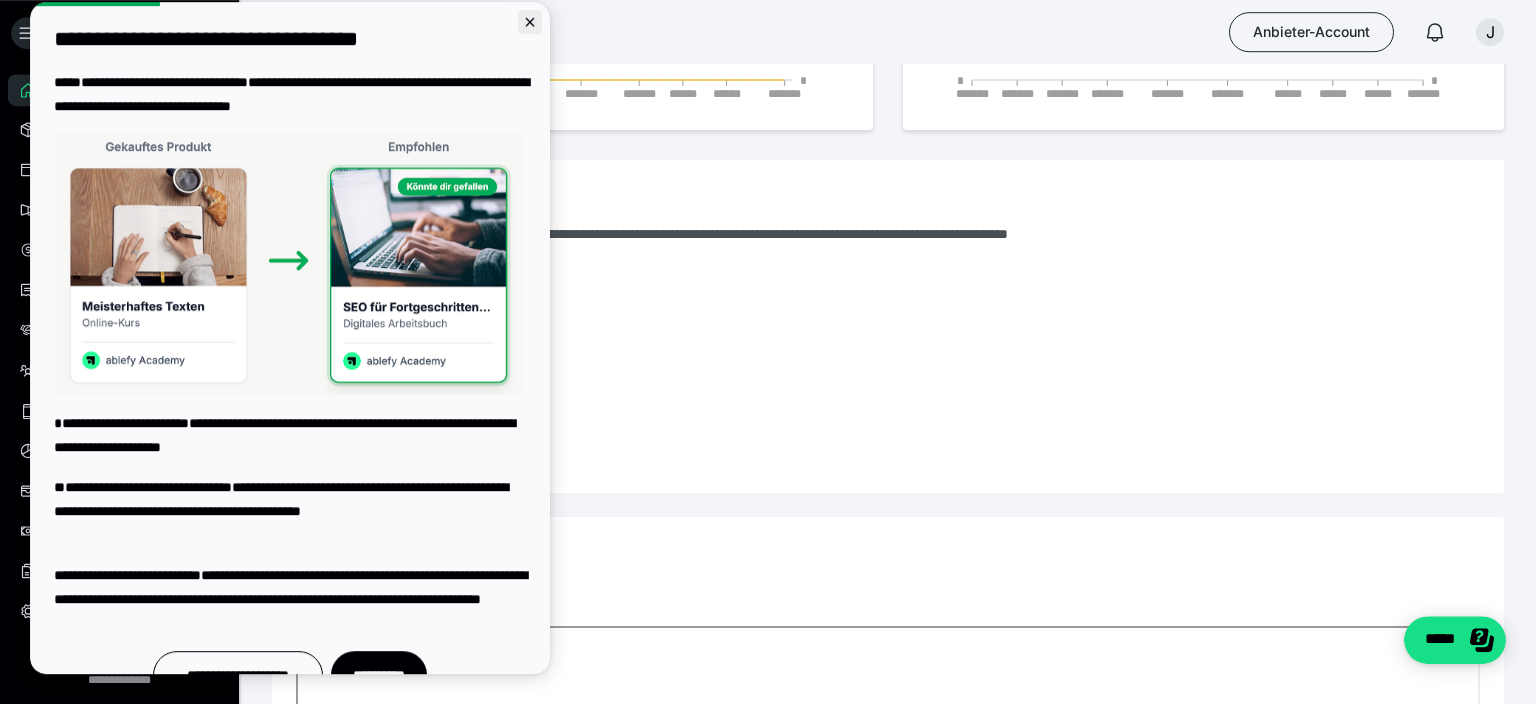 scroll, scrollTop: 0, scrollLeft: 0, axis: both 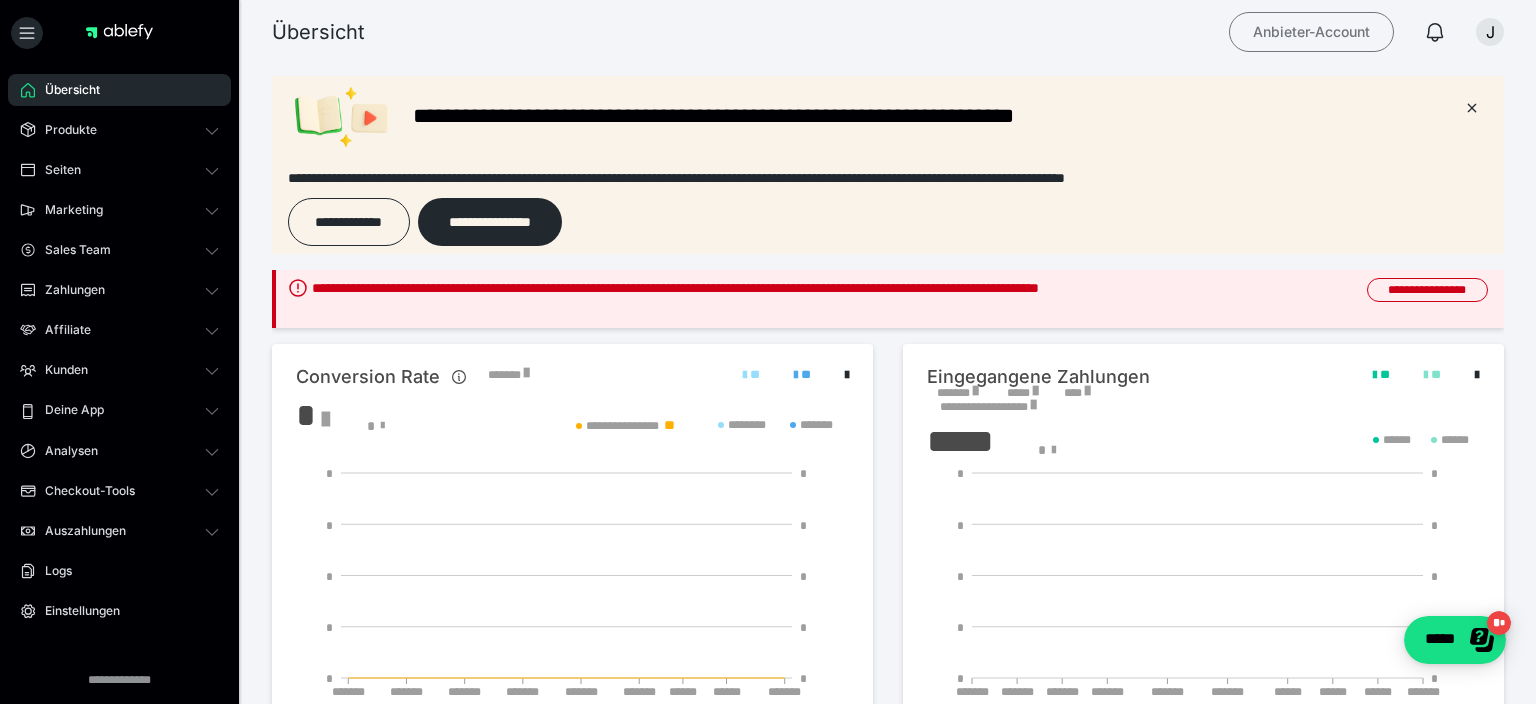 click on "Anbieter-Account" at bounding box center (1311, 32) 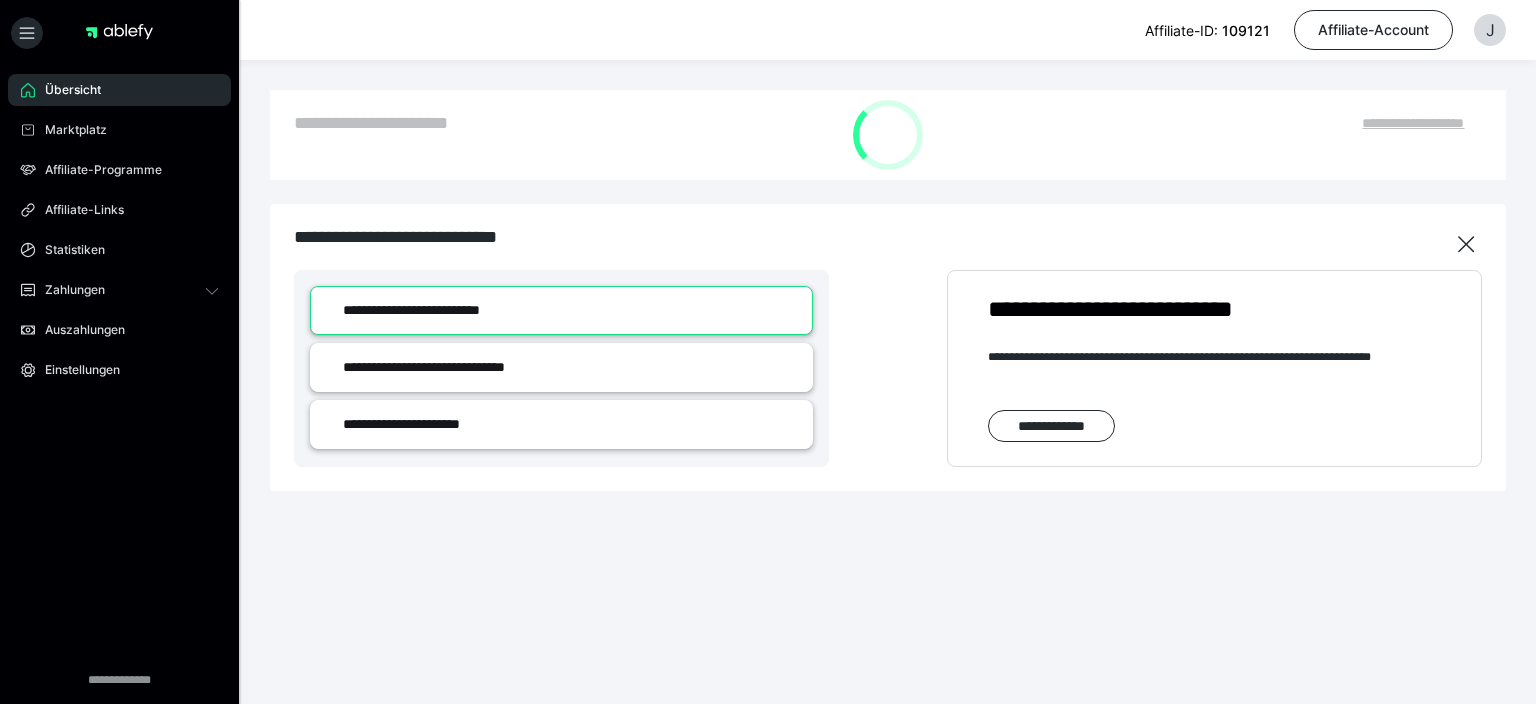 scroll, scrollTop: 0, scrollLeft: 0, axis: both 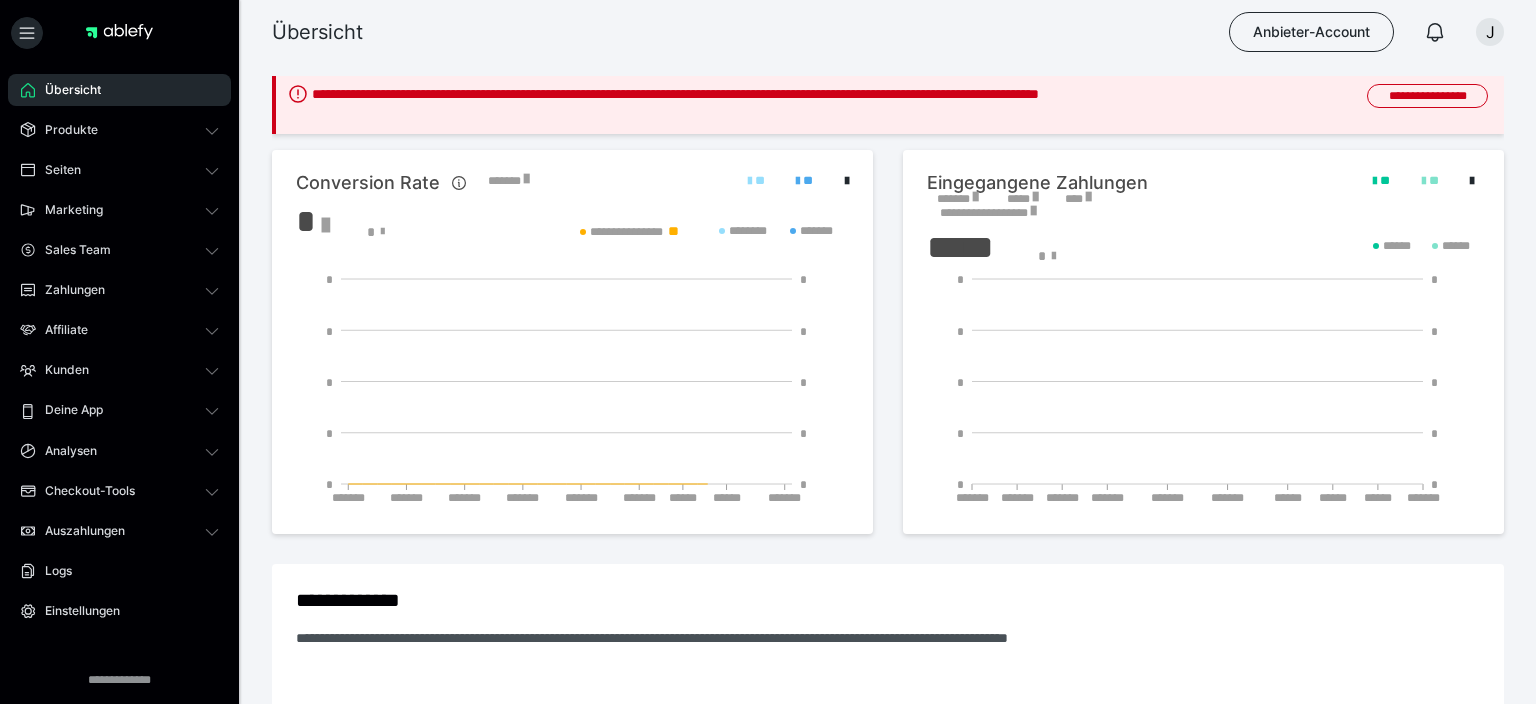 click at bounding box center (1447, 32) 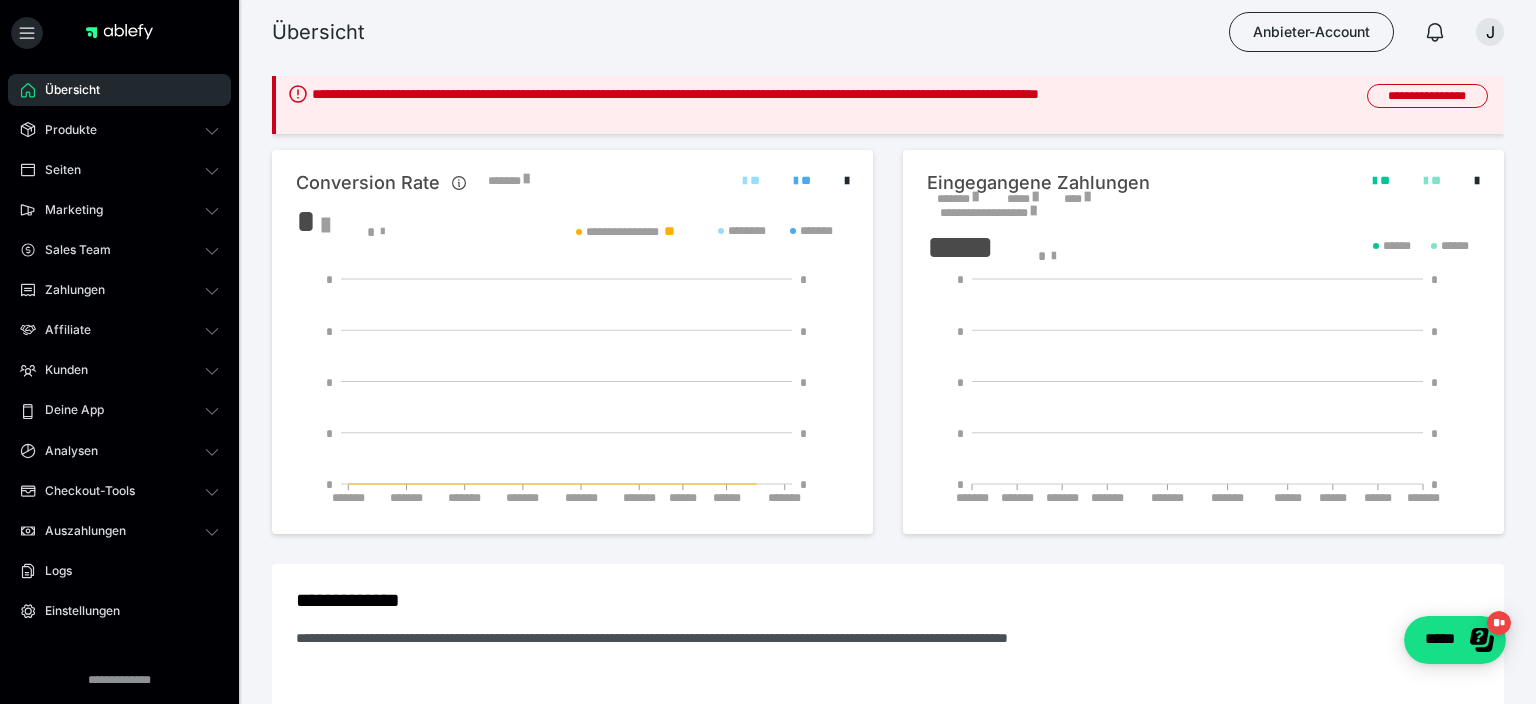 scroll, scrollTop: 0, scrollLeft: 0, axis: both 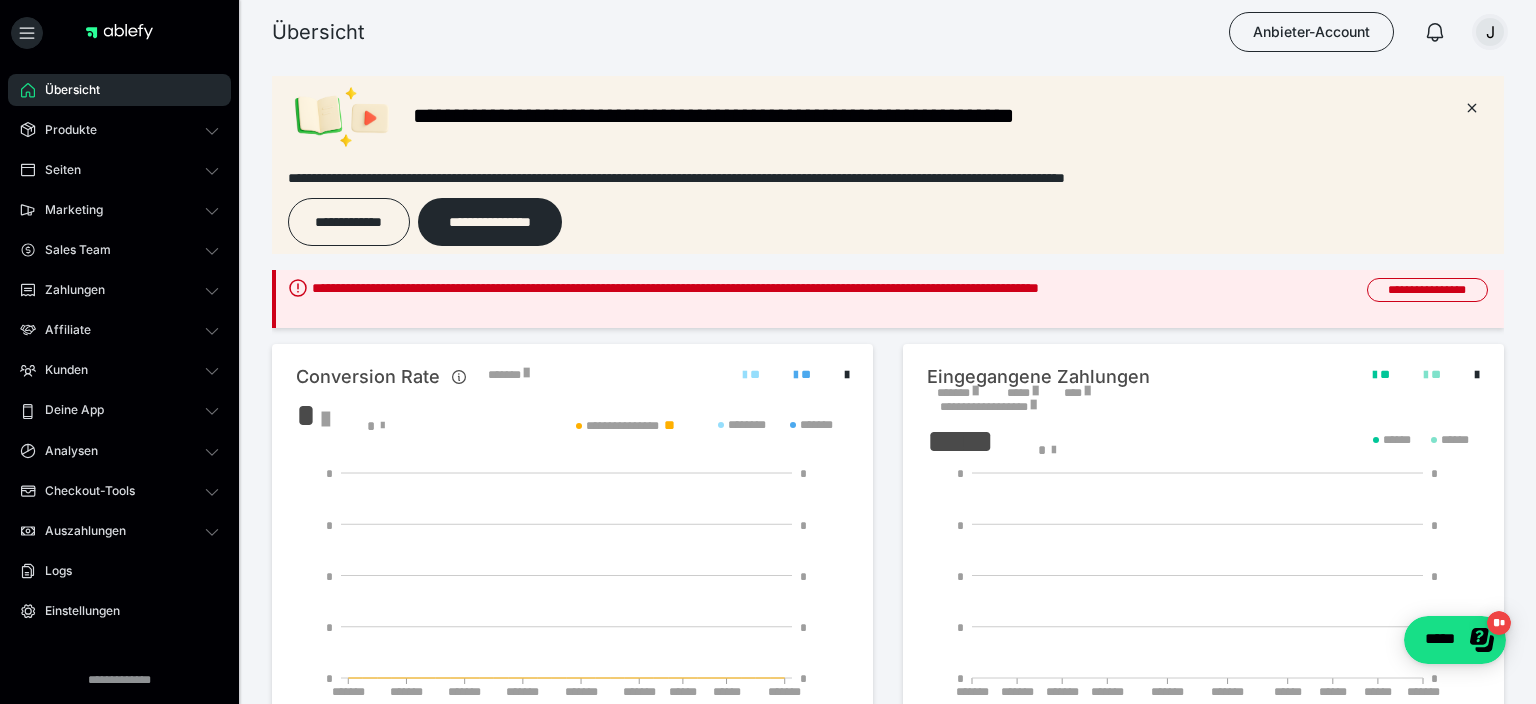 click on "J" at bounding box center [1490, 32] 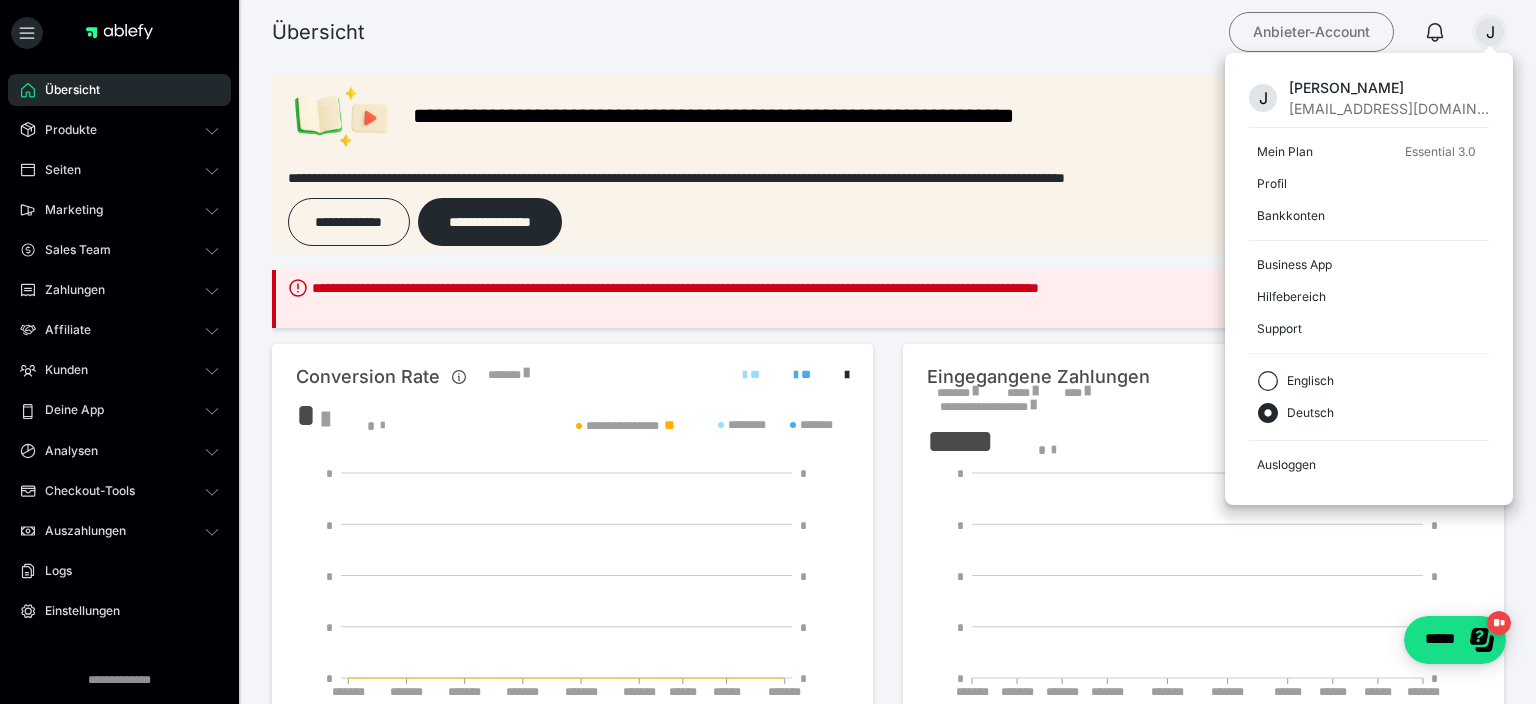 click on "Anbieter-Account" at bounding box center (1311, 32) 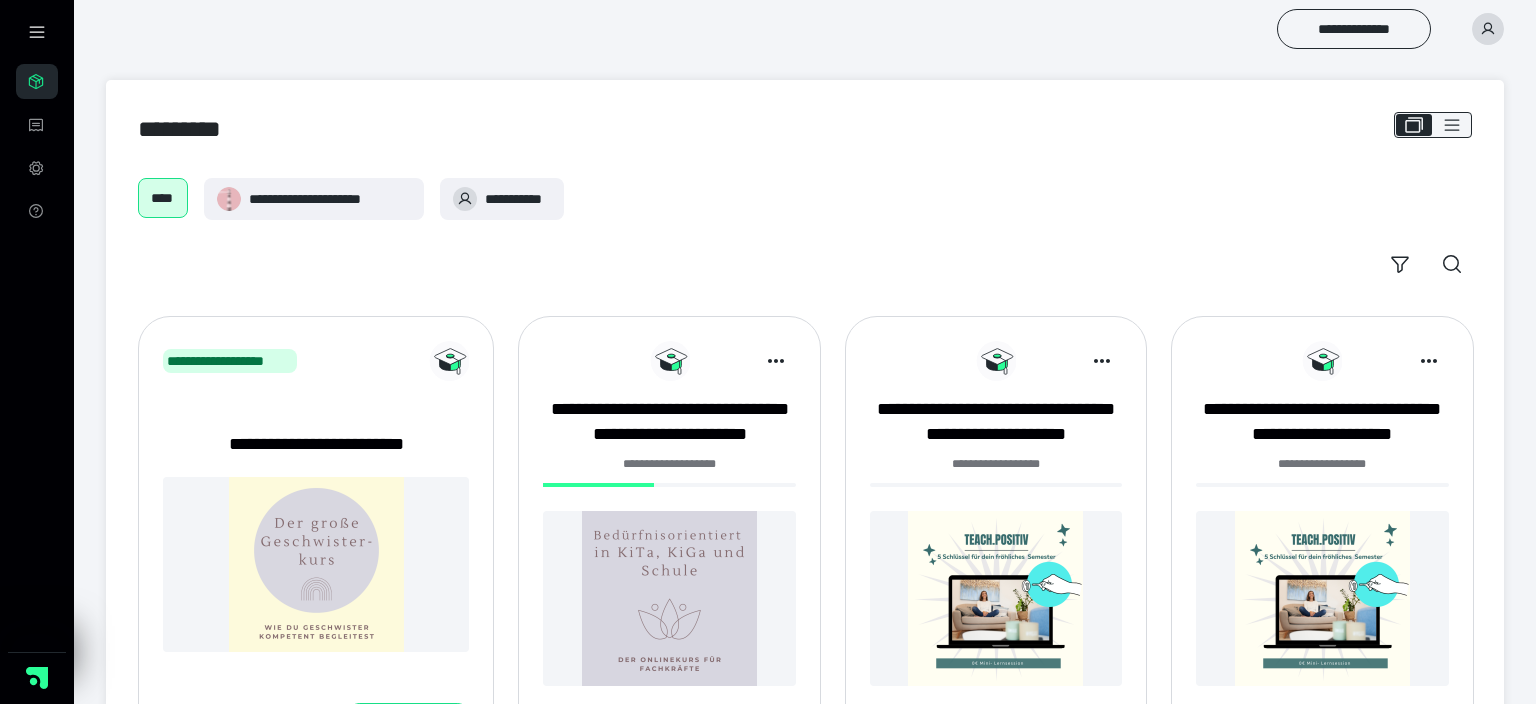 scroll, scrollTop: 102, scrollLeft: 0, axis: vertical 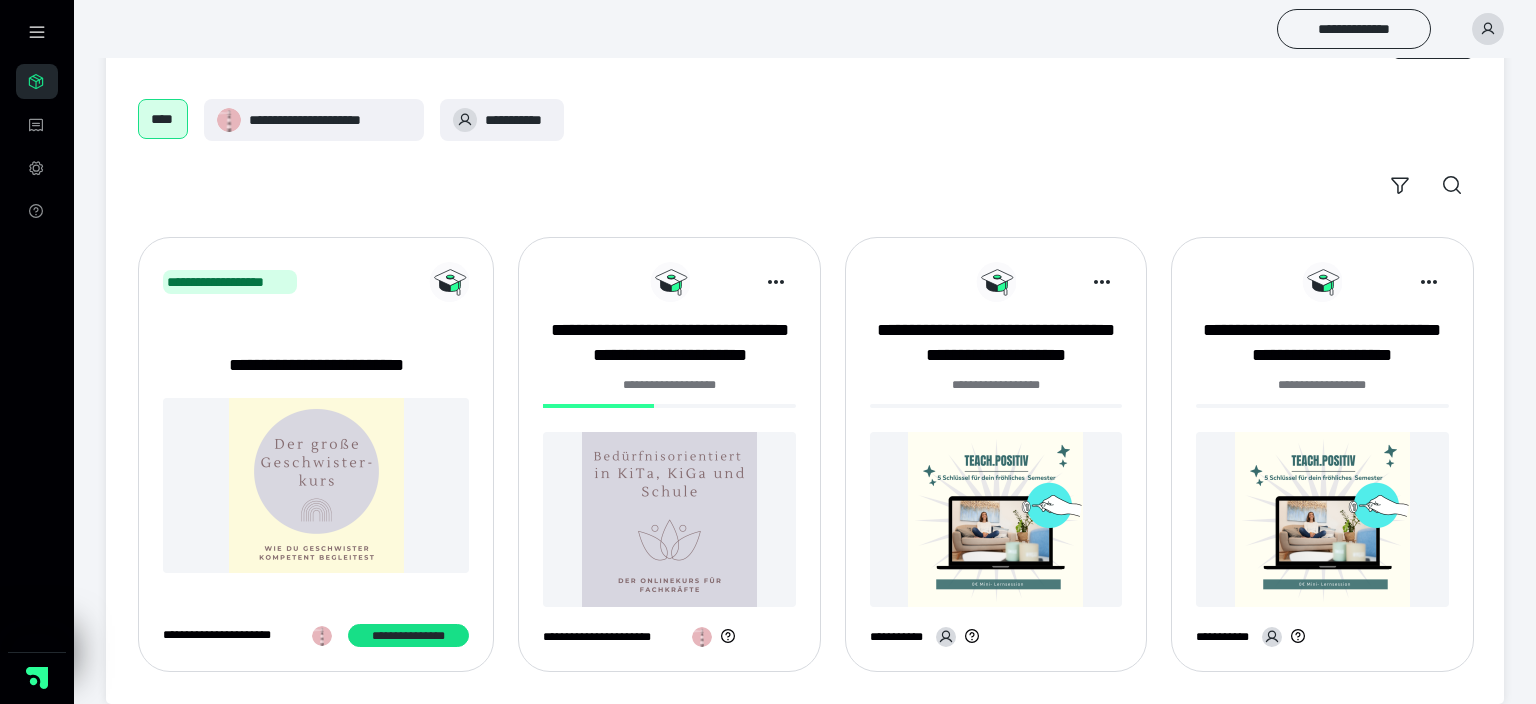 click at bounding box center [669, 519] 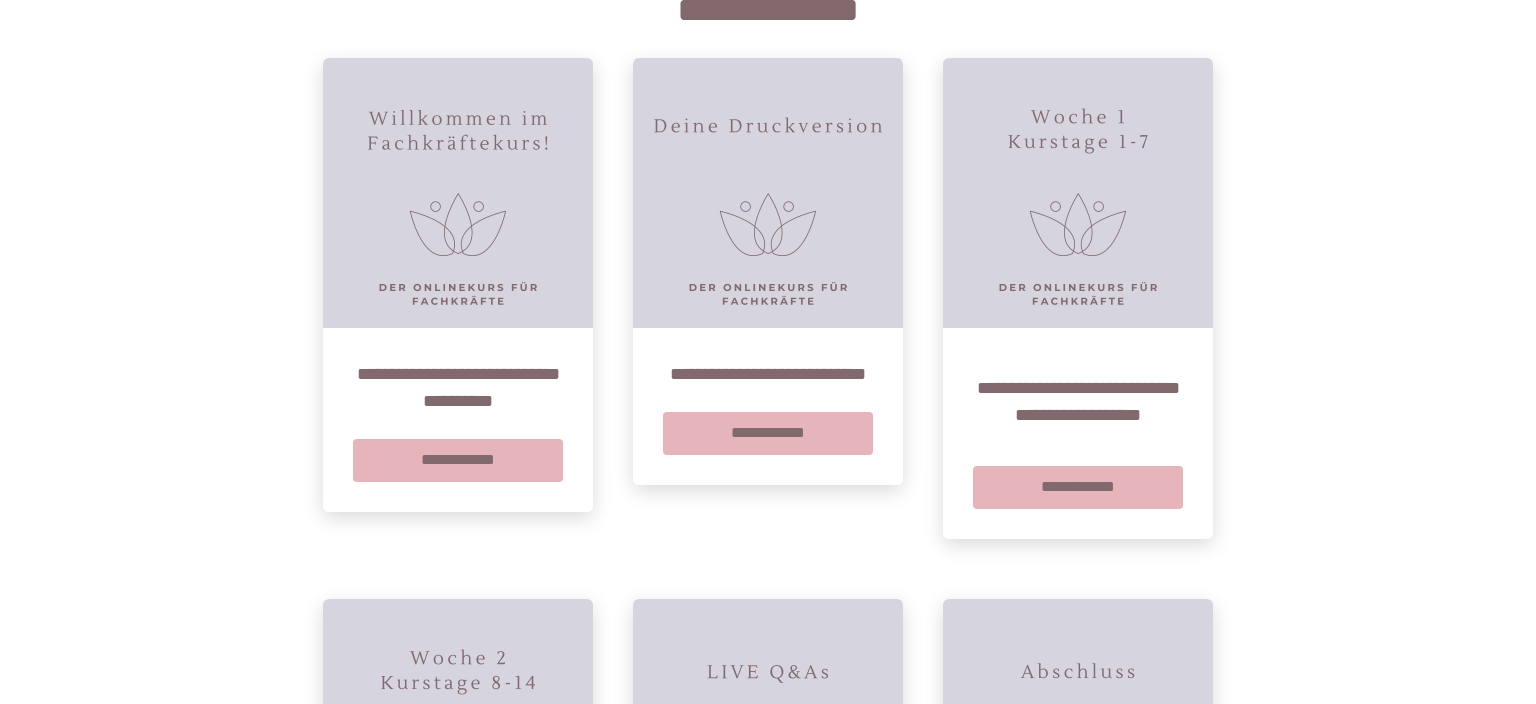 scroll, scrollTop: 287, scrollLeft: 0, axis: vertical 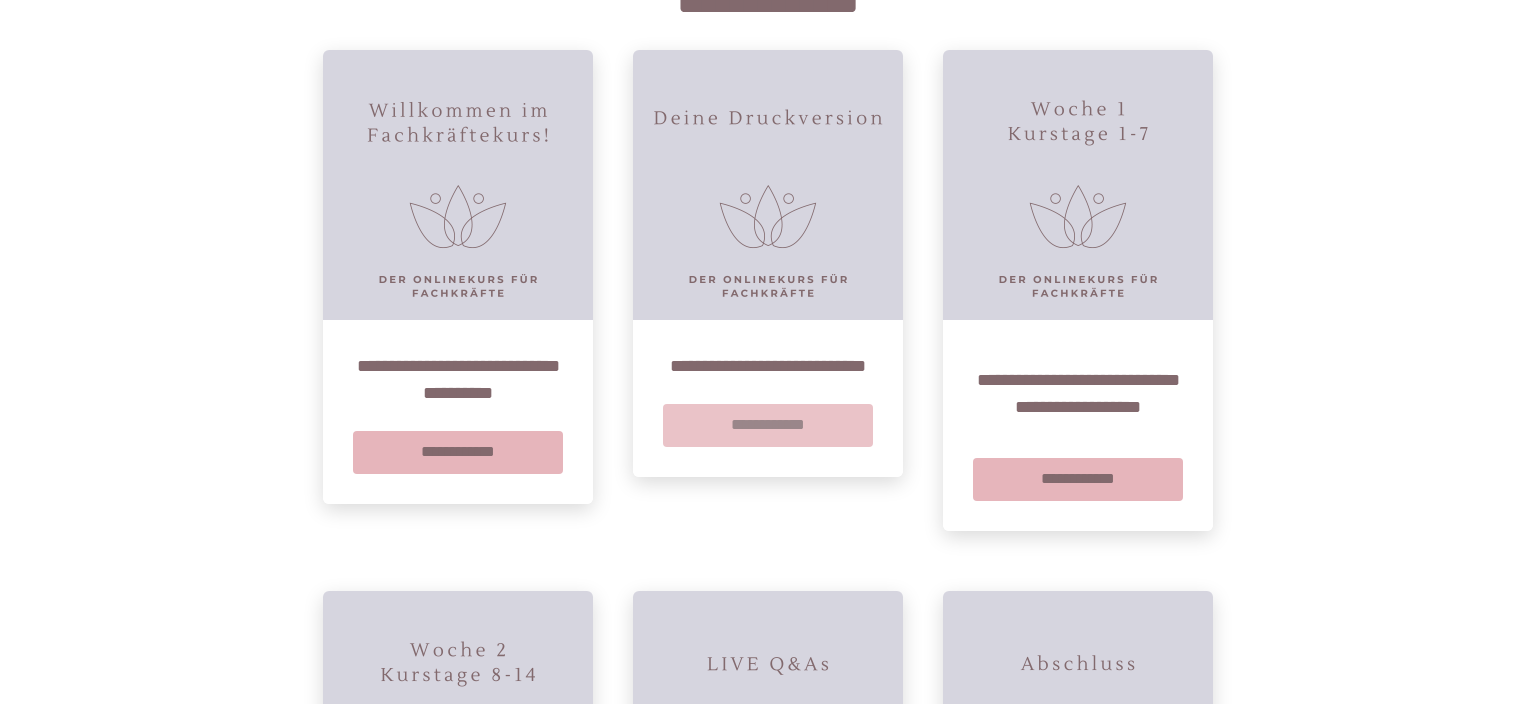 click on "**********" at bounding box center [768, 425] 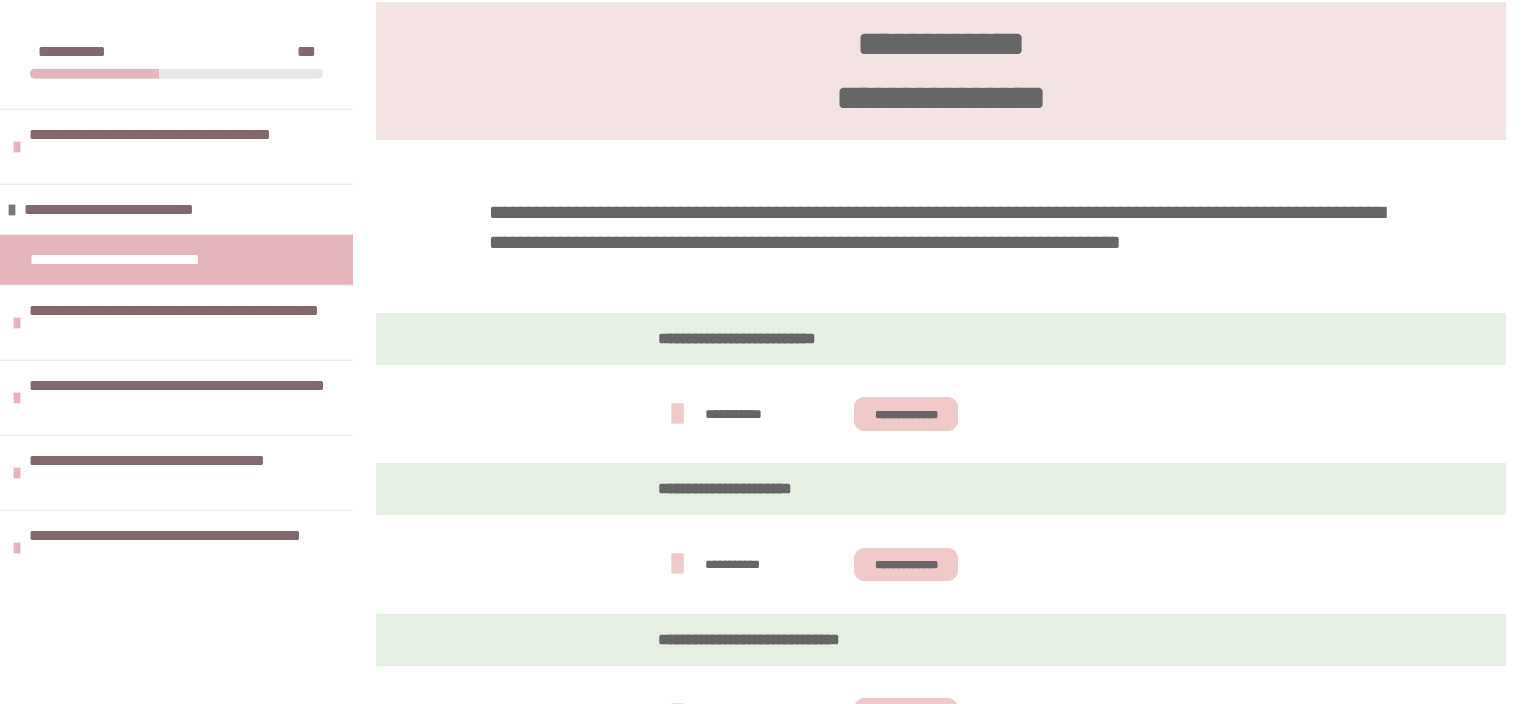 scroll, scrollTop: 308, scrollLeft: 0, axis: vertical 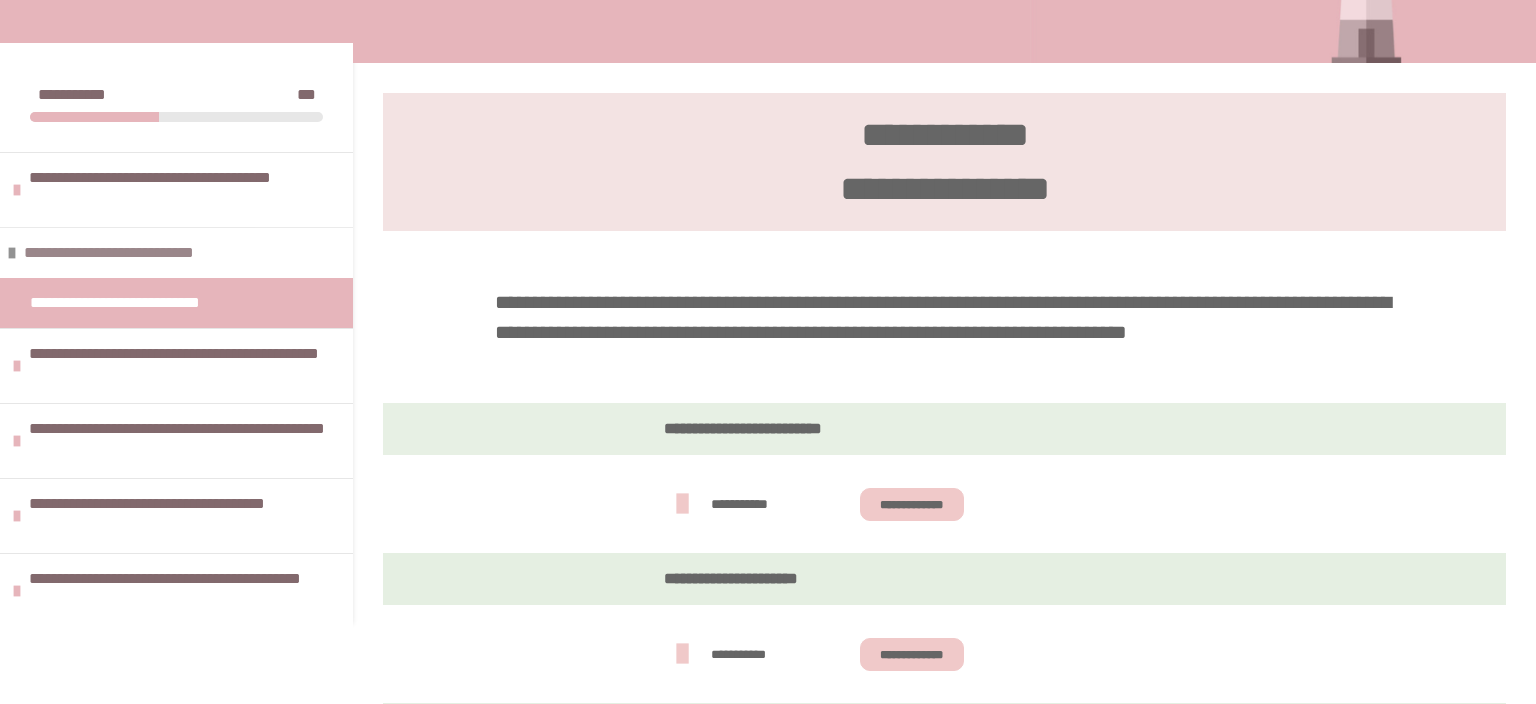 click on "**********" at bounding box center [158, 253] 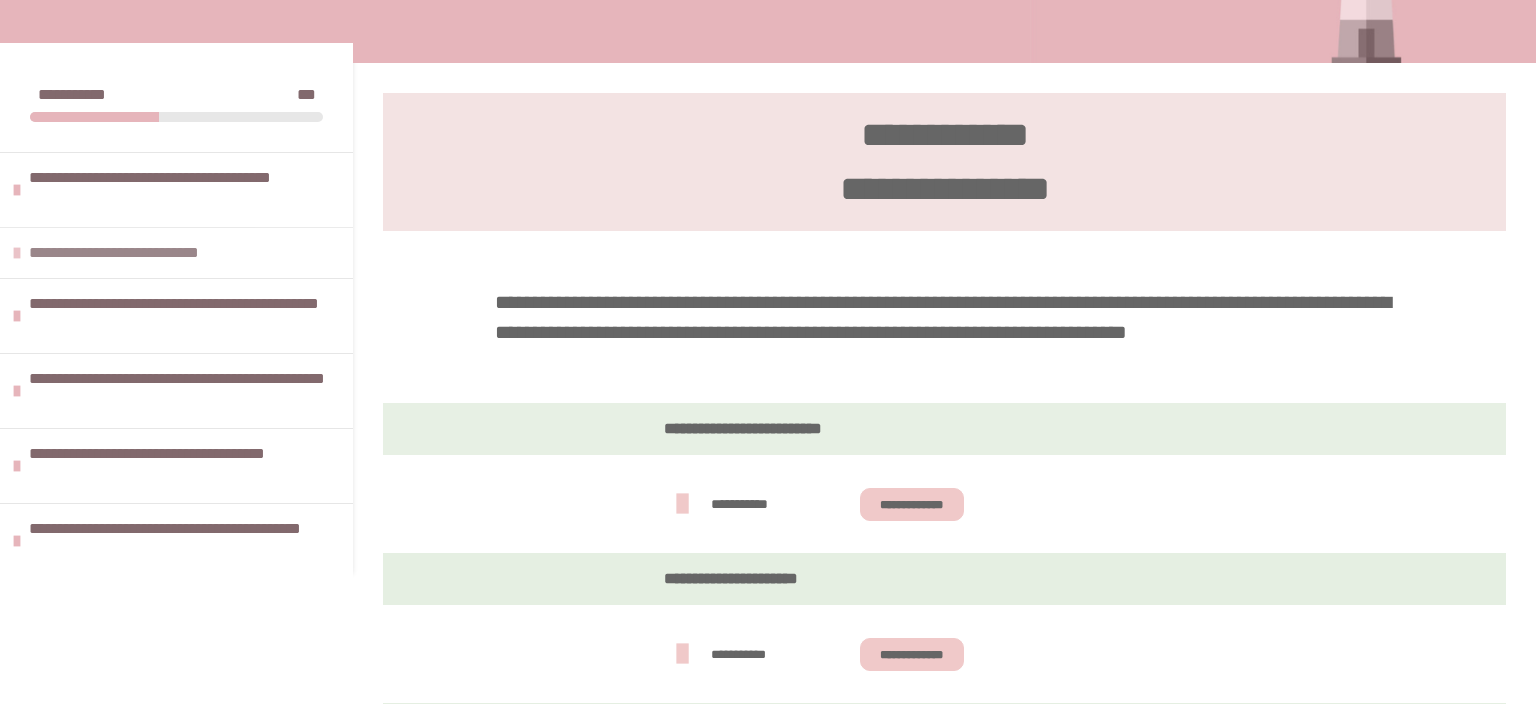 click on "**********" at bounding box center (163, 253) 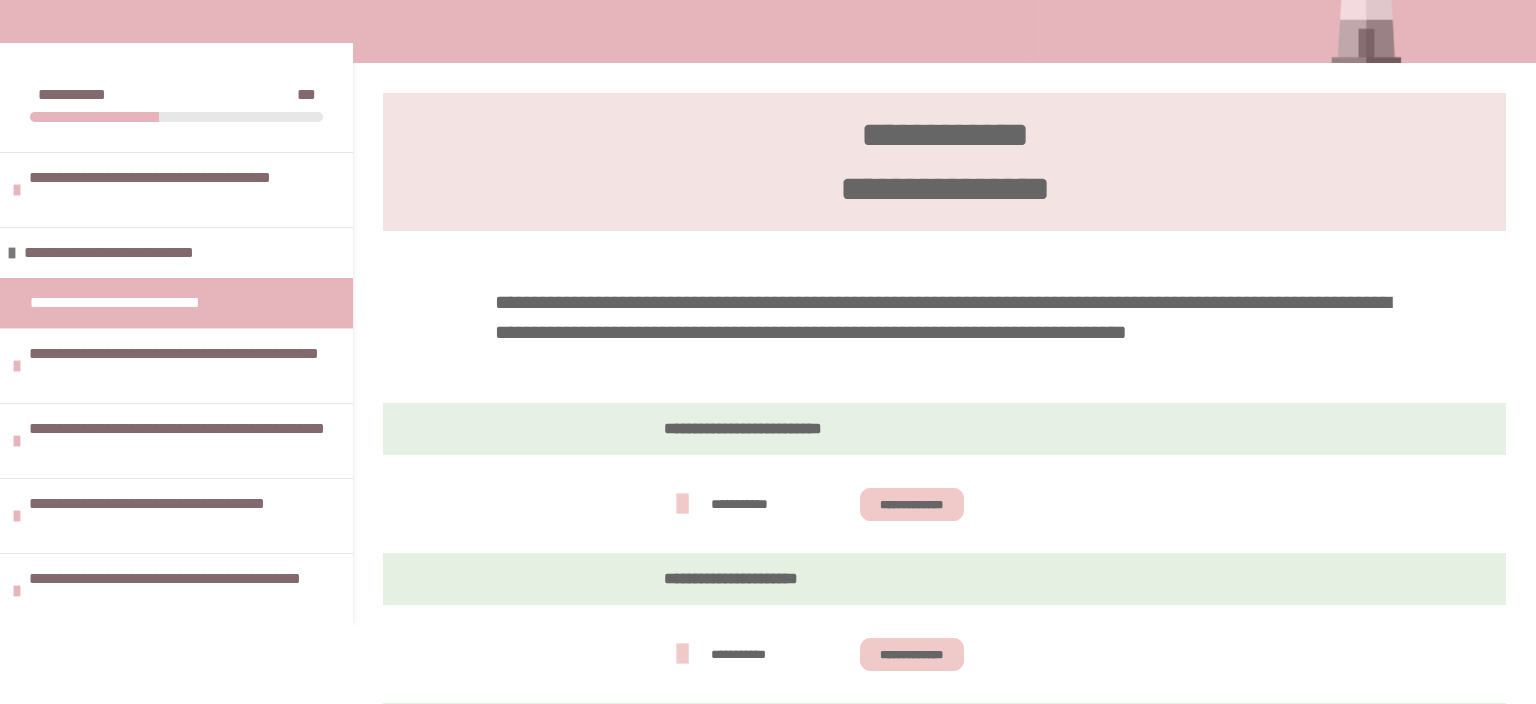 click on "**********" at bounding box center [151, 303] 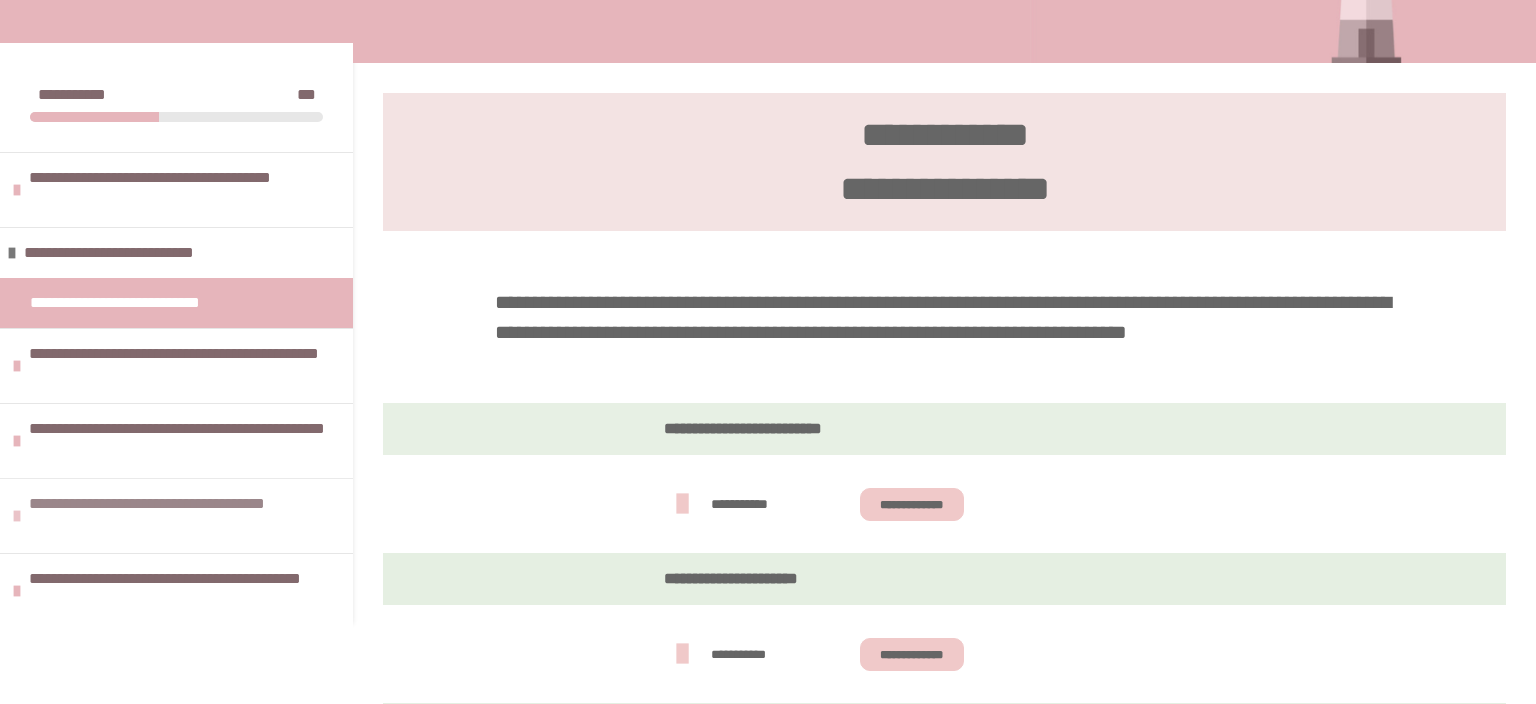 click on "**********" at bounding box center [186, 516] 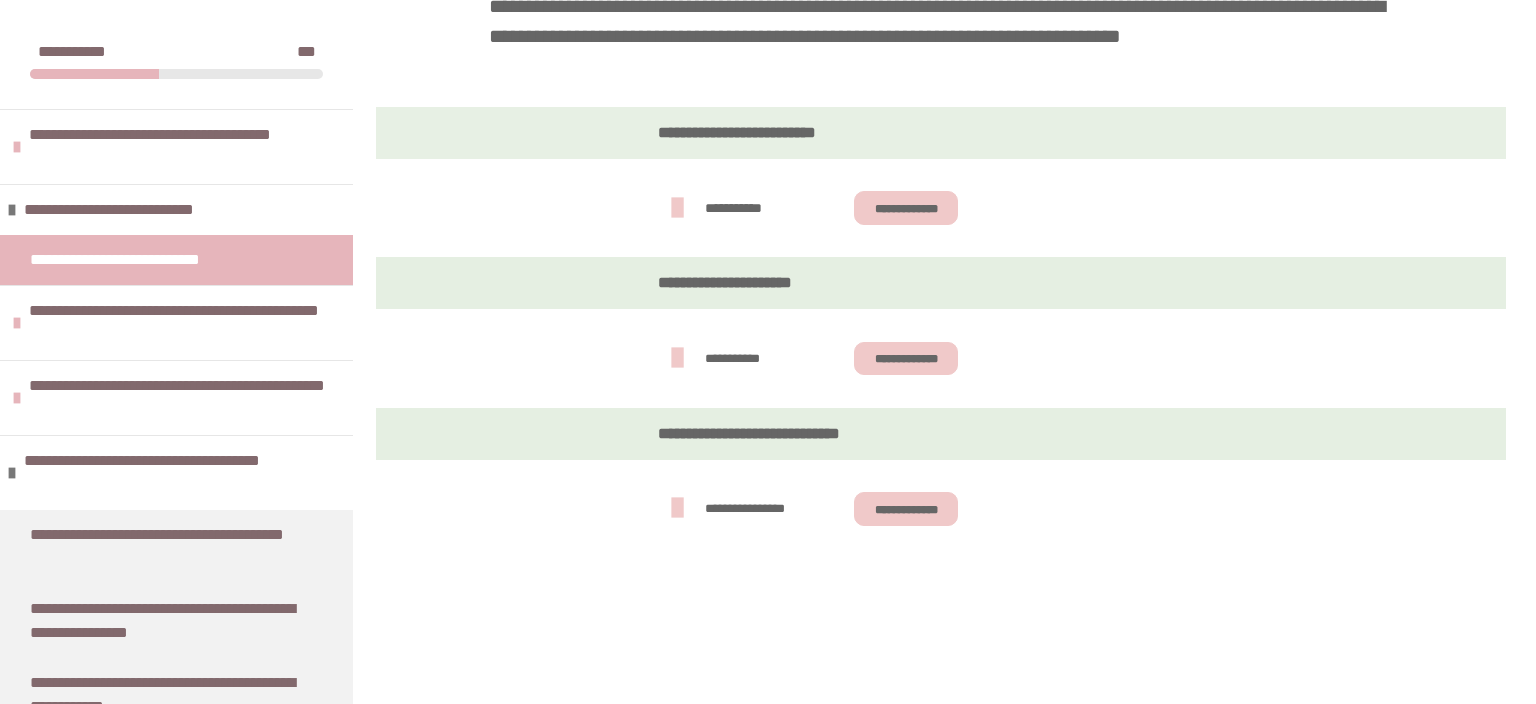 scroll, scrollTop: 636, scrollLeft: 0, axis: vertical 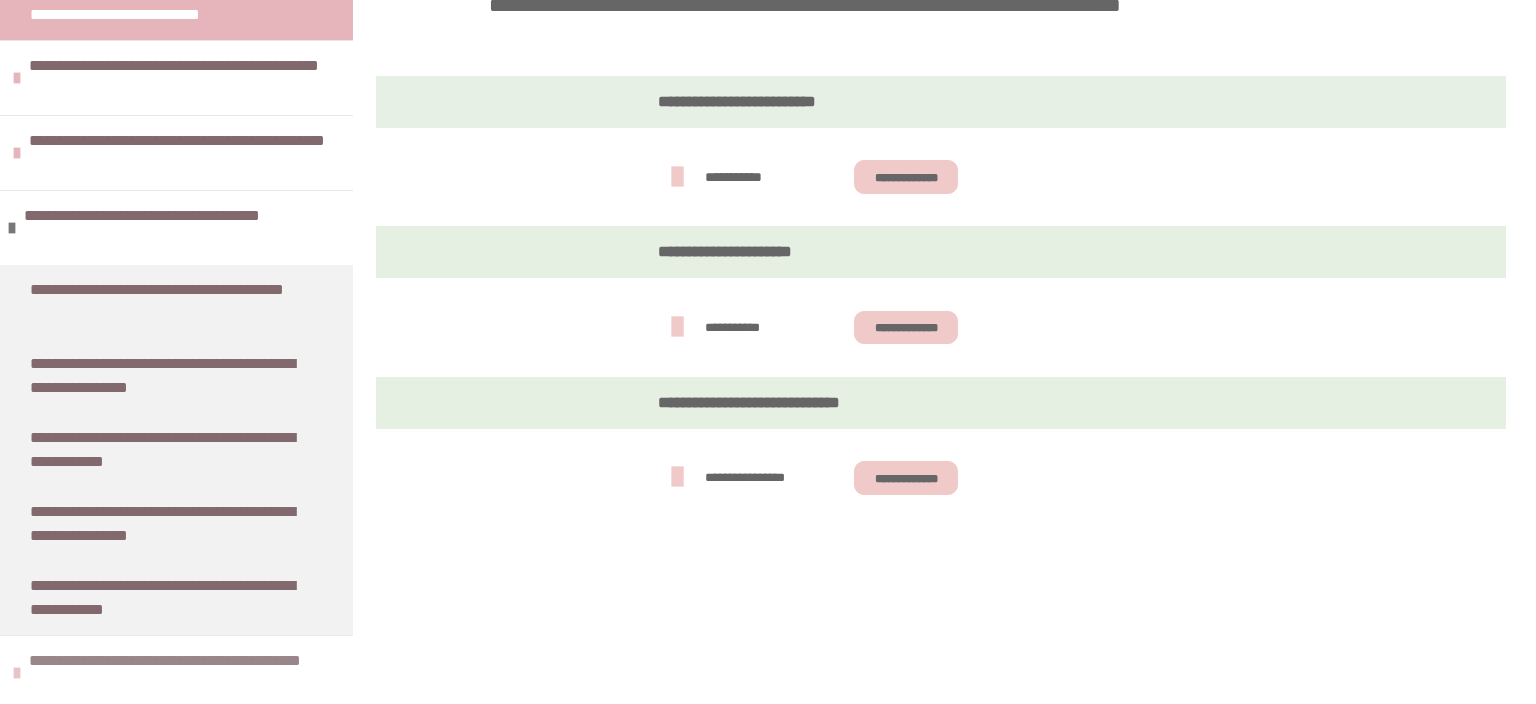 click on "**********" at bounding box center (186, 673) 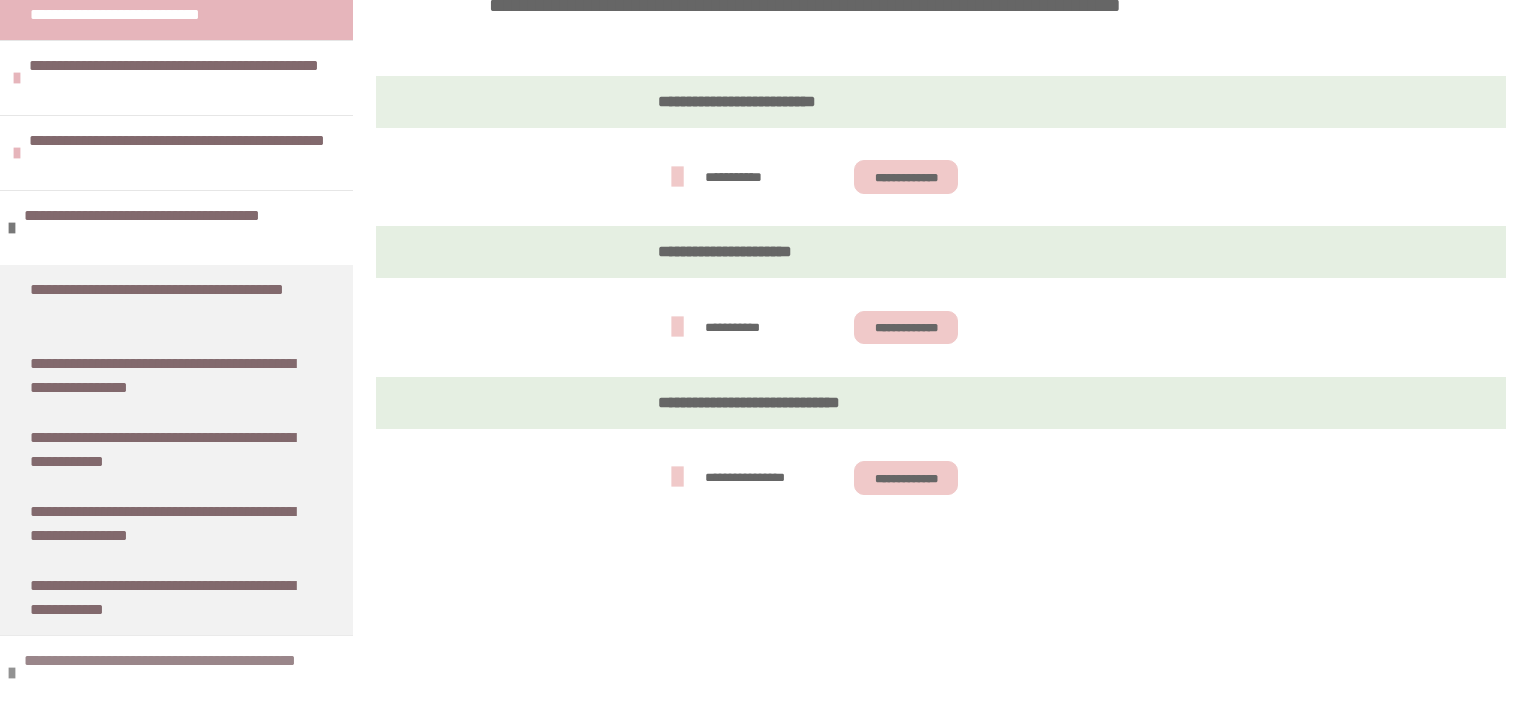 click on "**********" at bounding box center [181, 673] 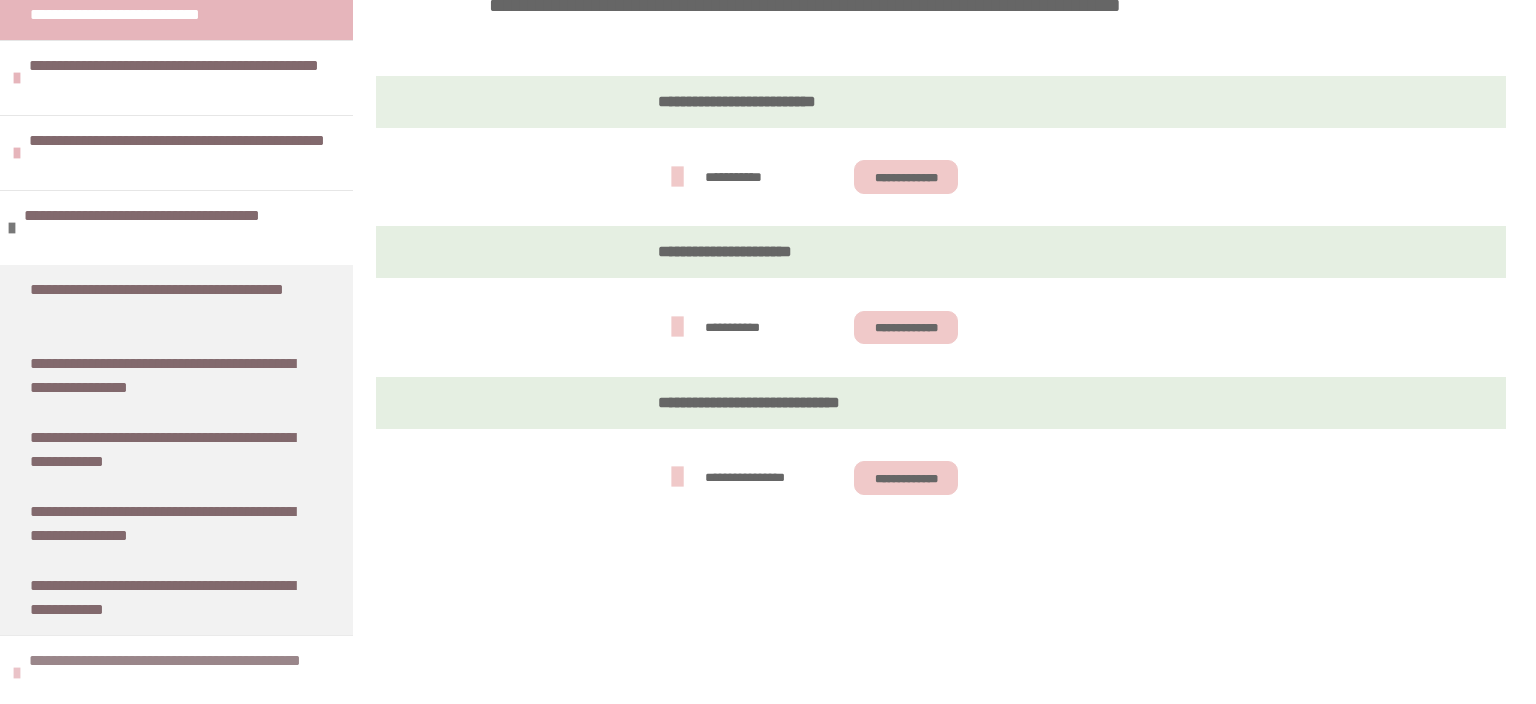click on "**********" at bounding box center [186, 673] 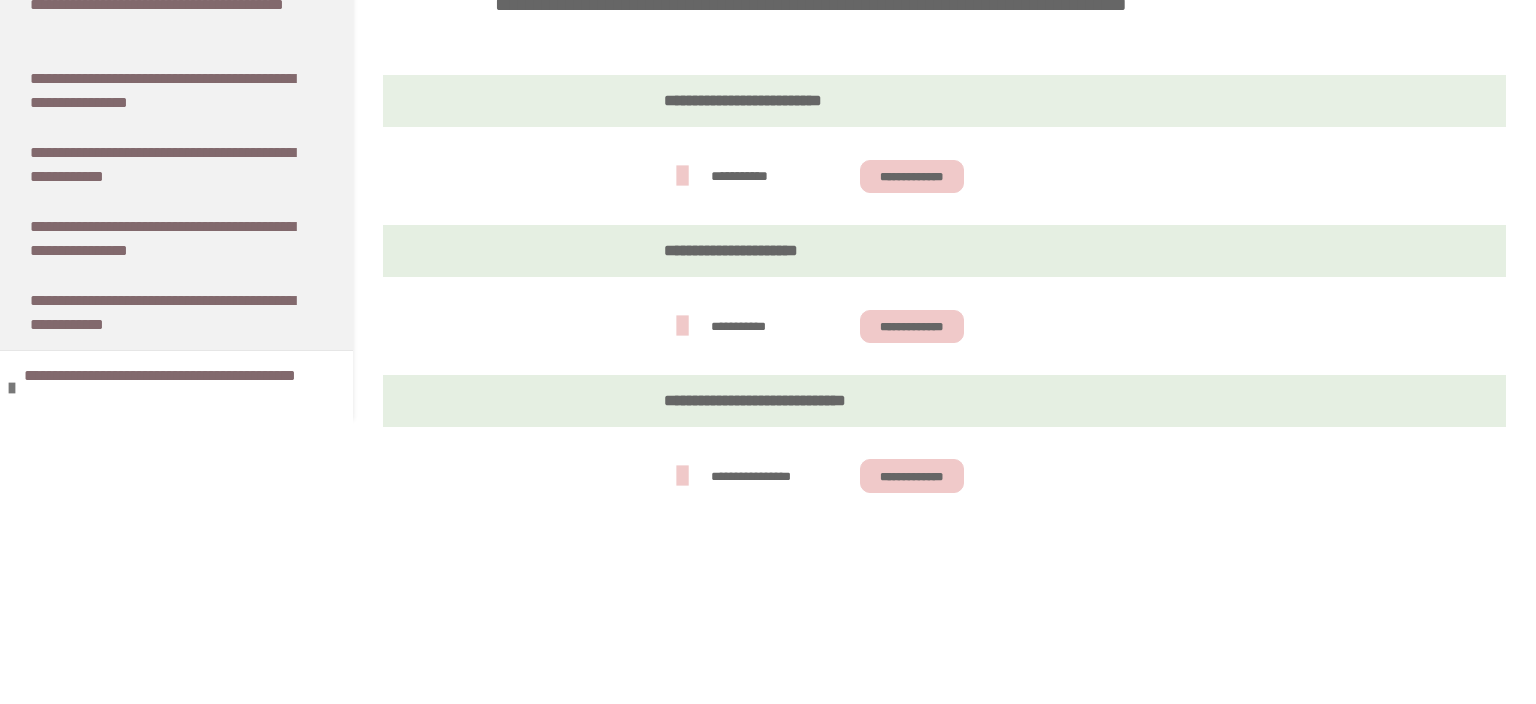scroll, scrollTop: 0, scrollLeft: 0, axis: both 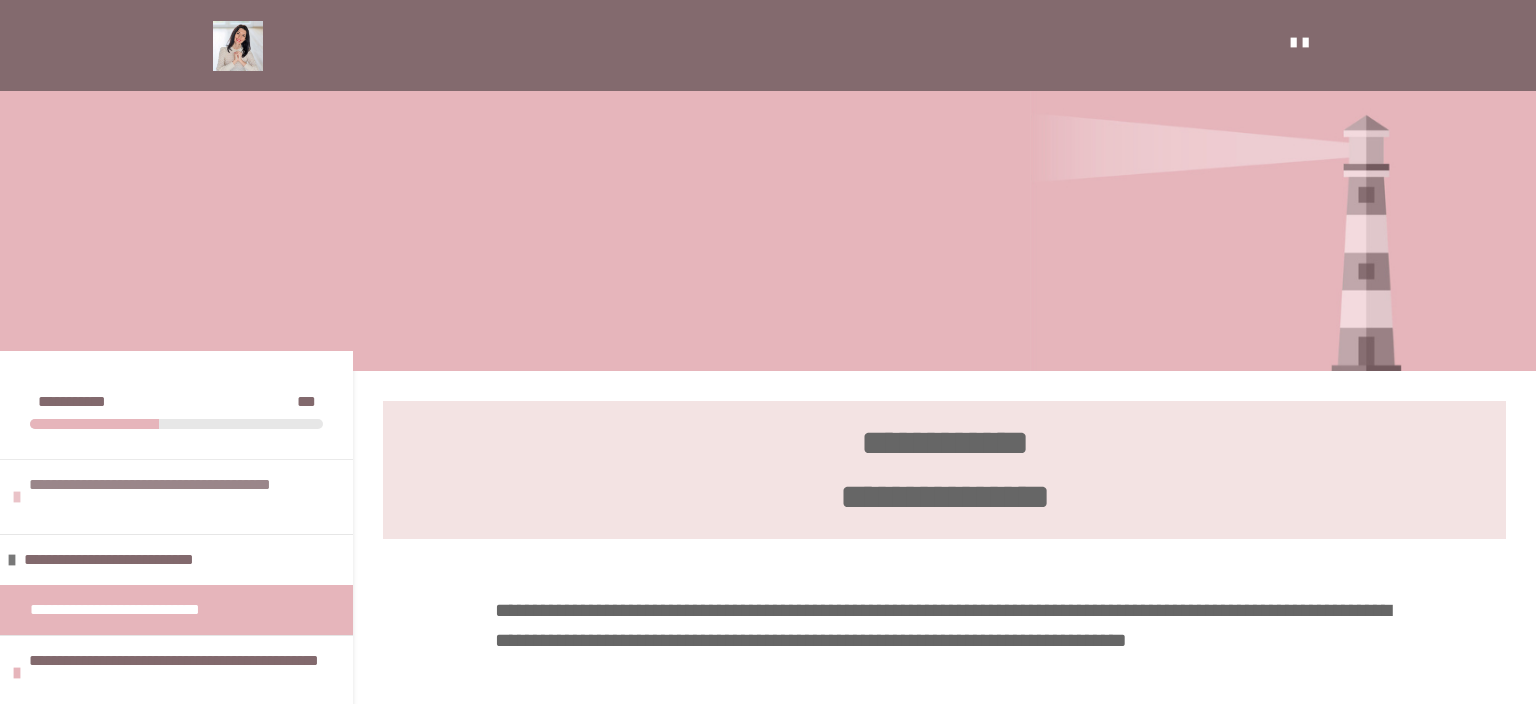 click on "**********" at bounding box center [186, 497] 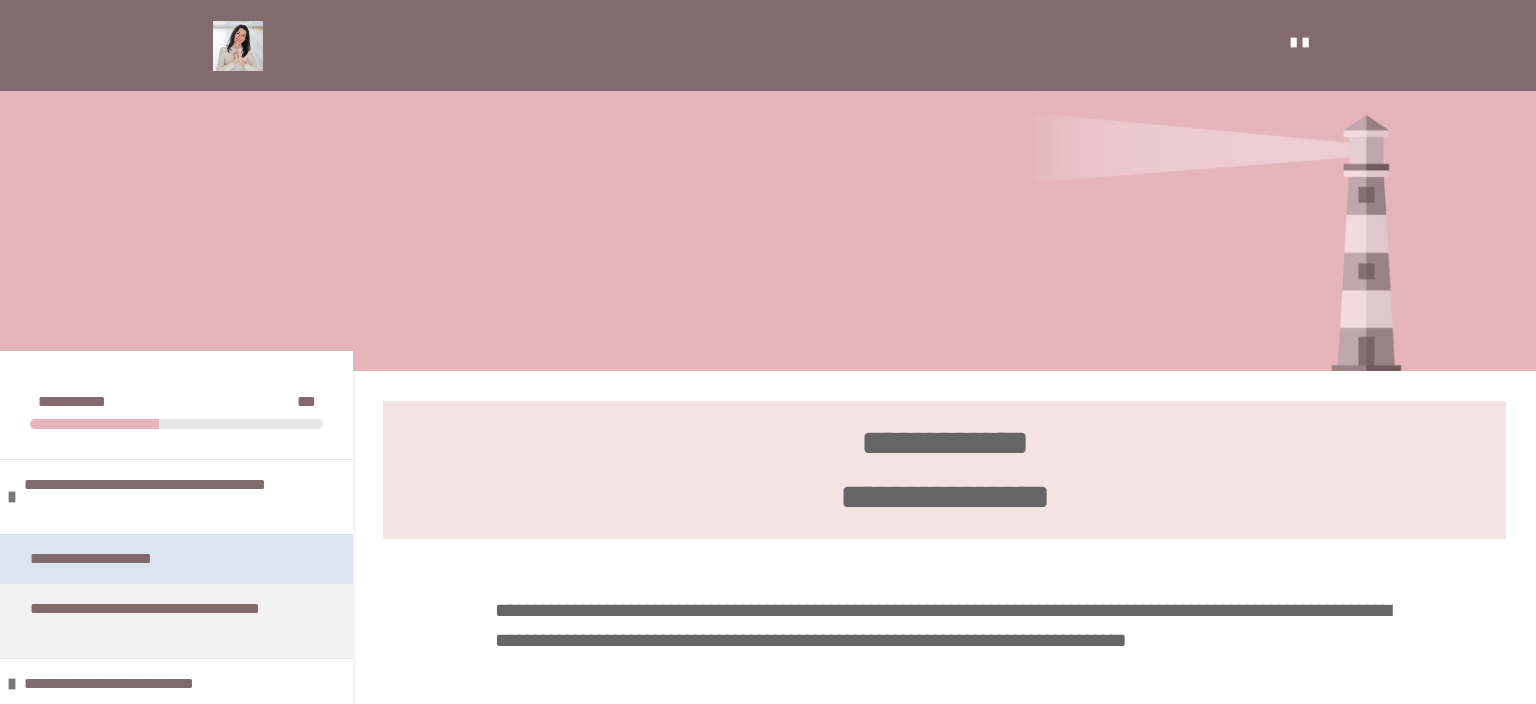 click on "**********" at bounding box center [123, 559] 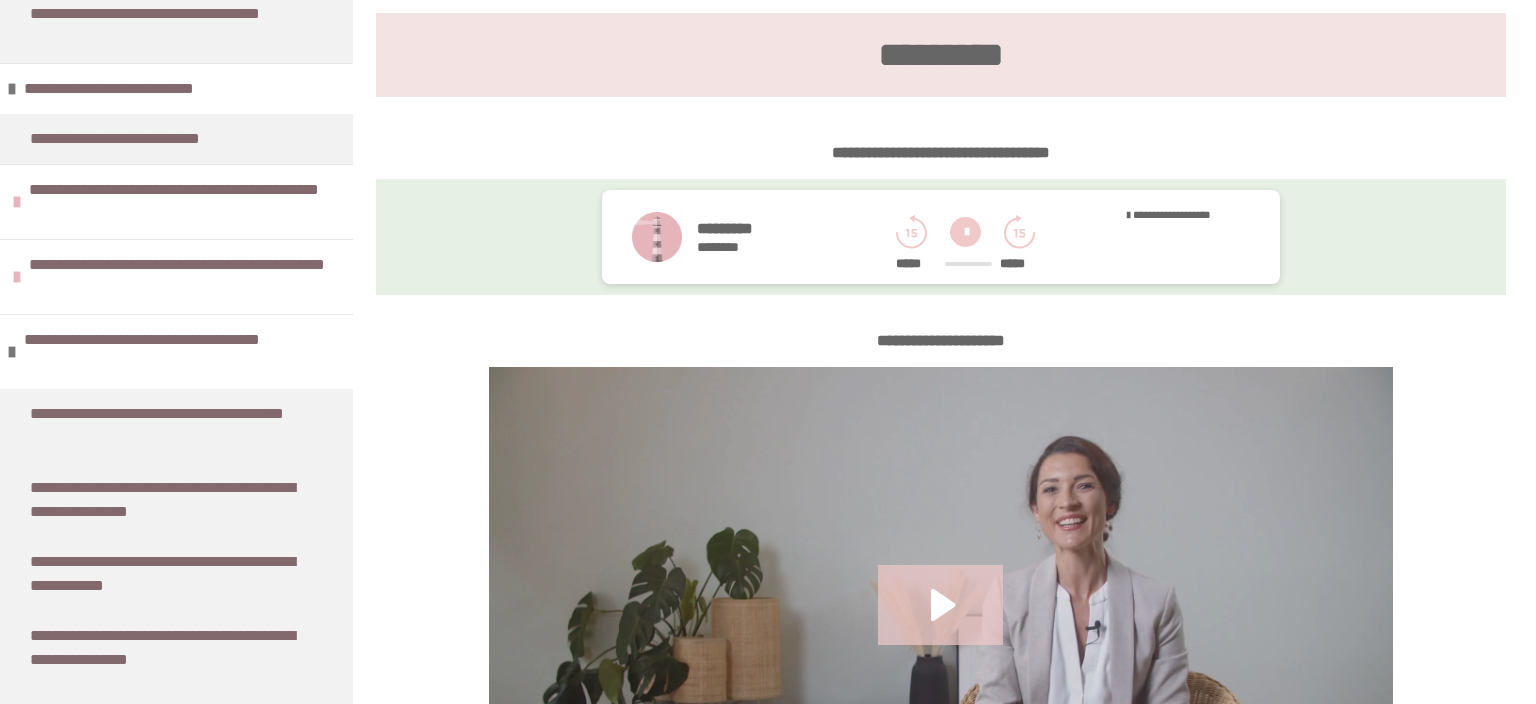 scroll, scrollTop: 406, scrollLeft: 0, axis: vertical 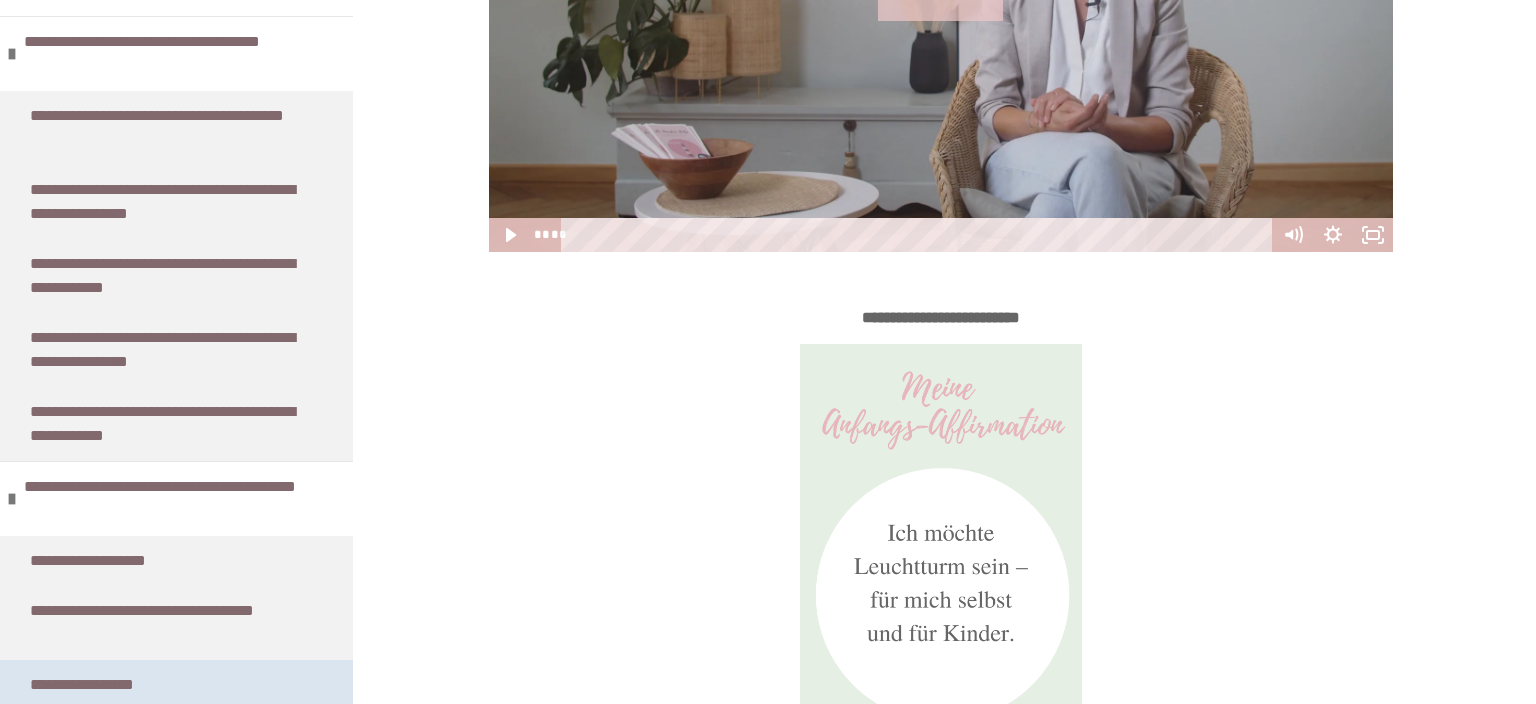 click on "**********" at bounding box center (109, 685) 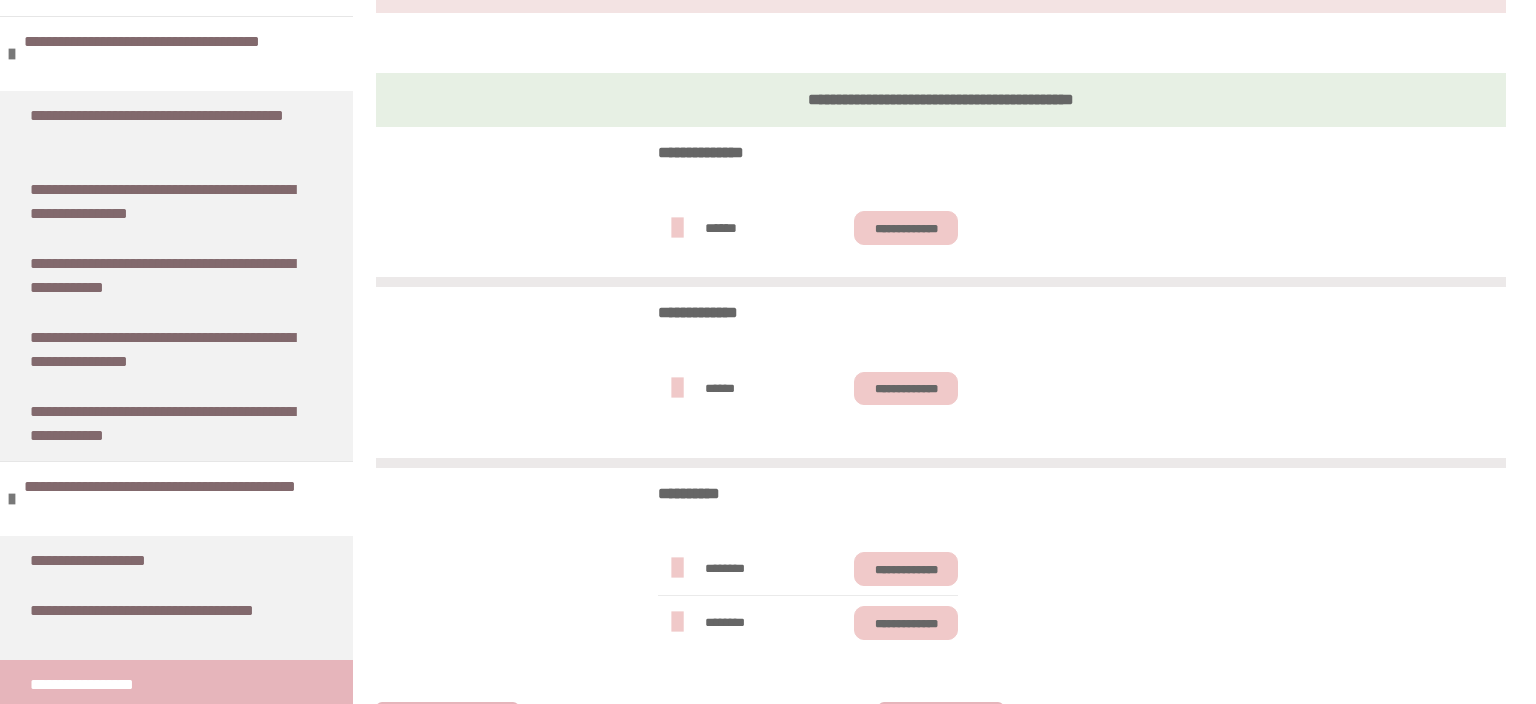 scroll, scrollTop: 459, scrollLeft: 0, axis: vertical 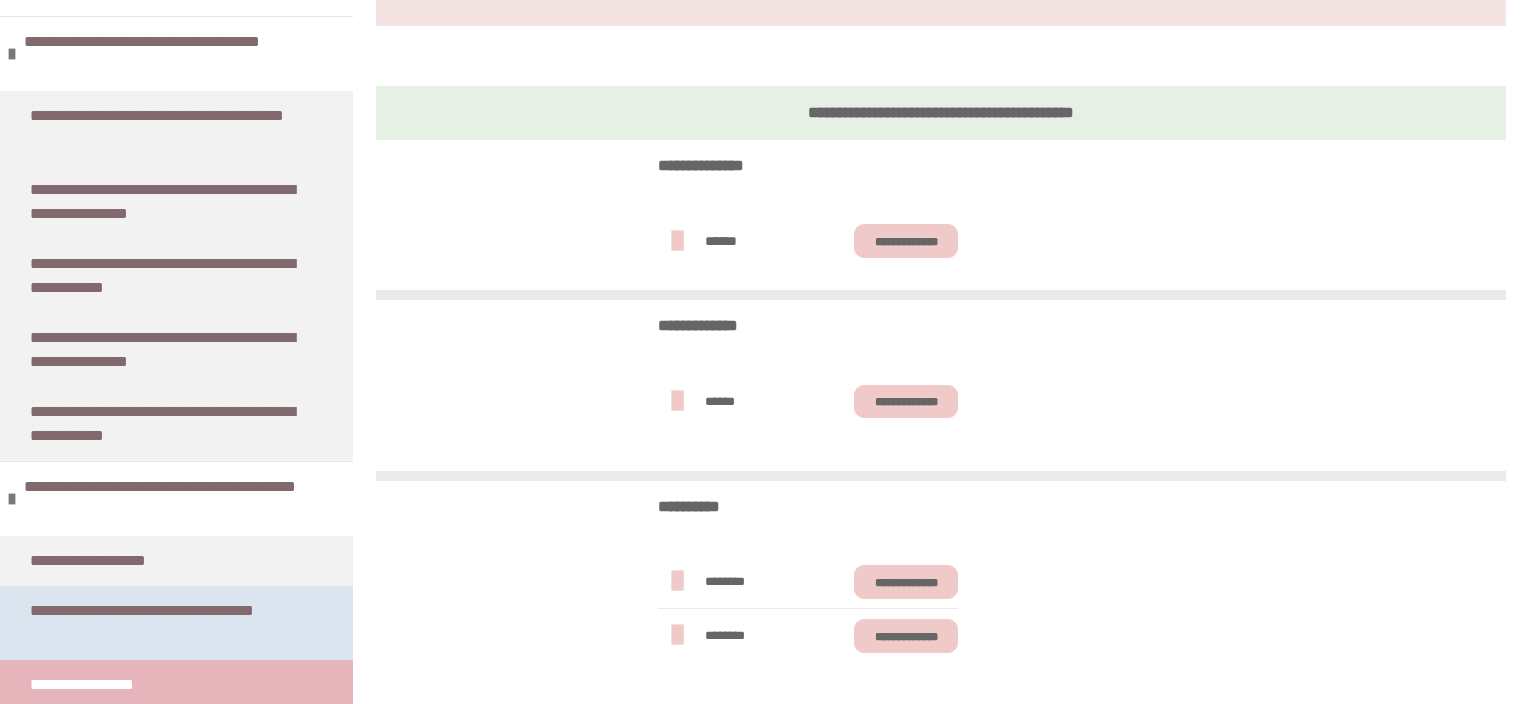 click on "**********" at bounding box center (168, 623) 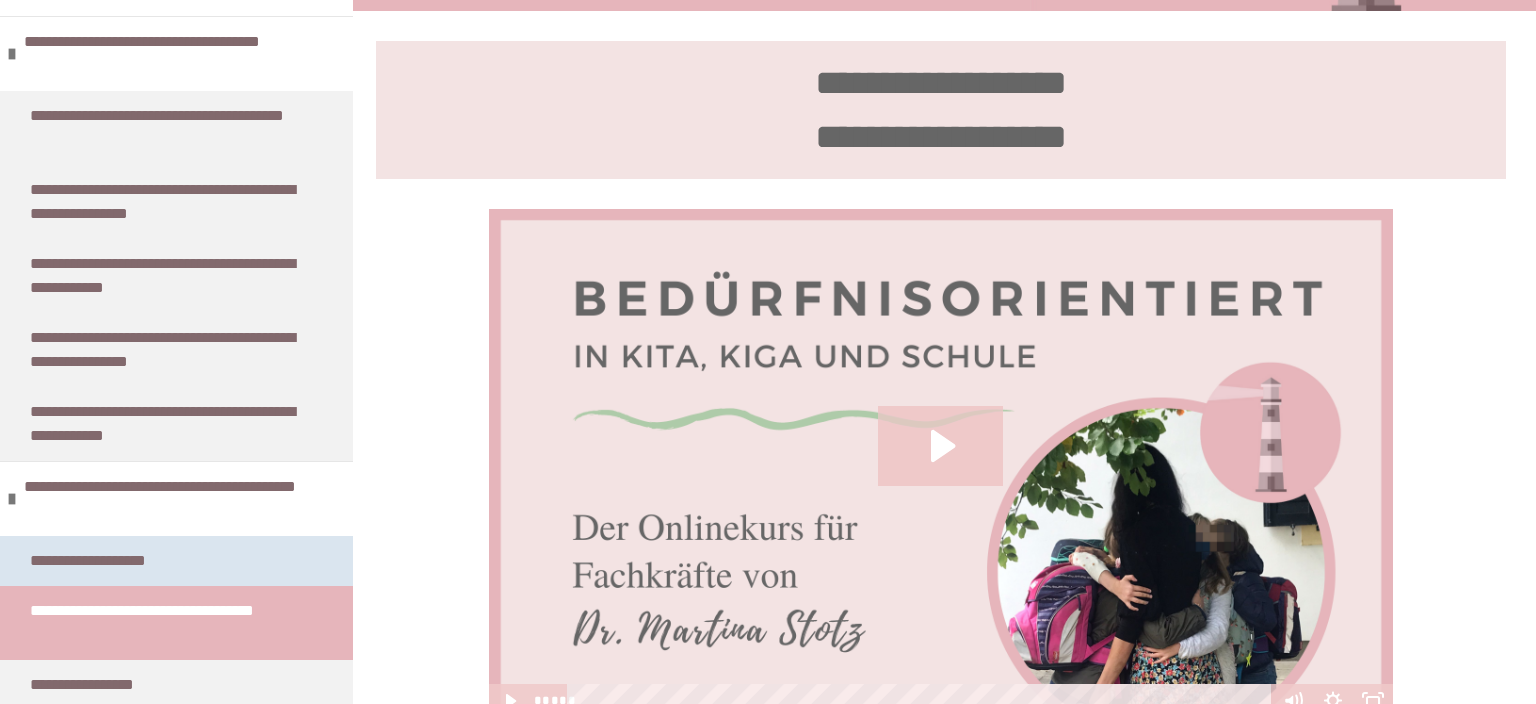click on "**********" at bounding box center [113, 561] 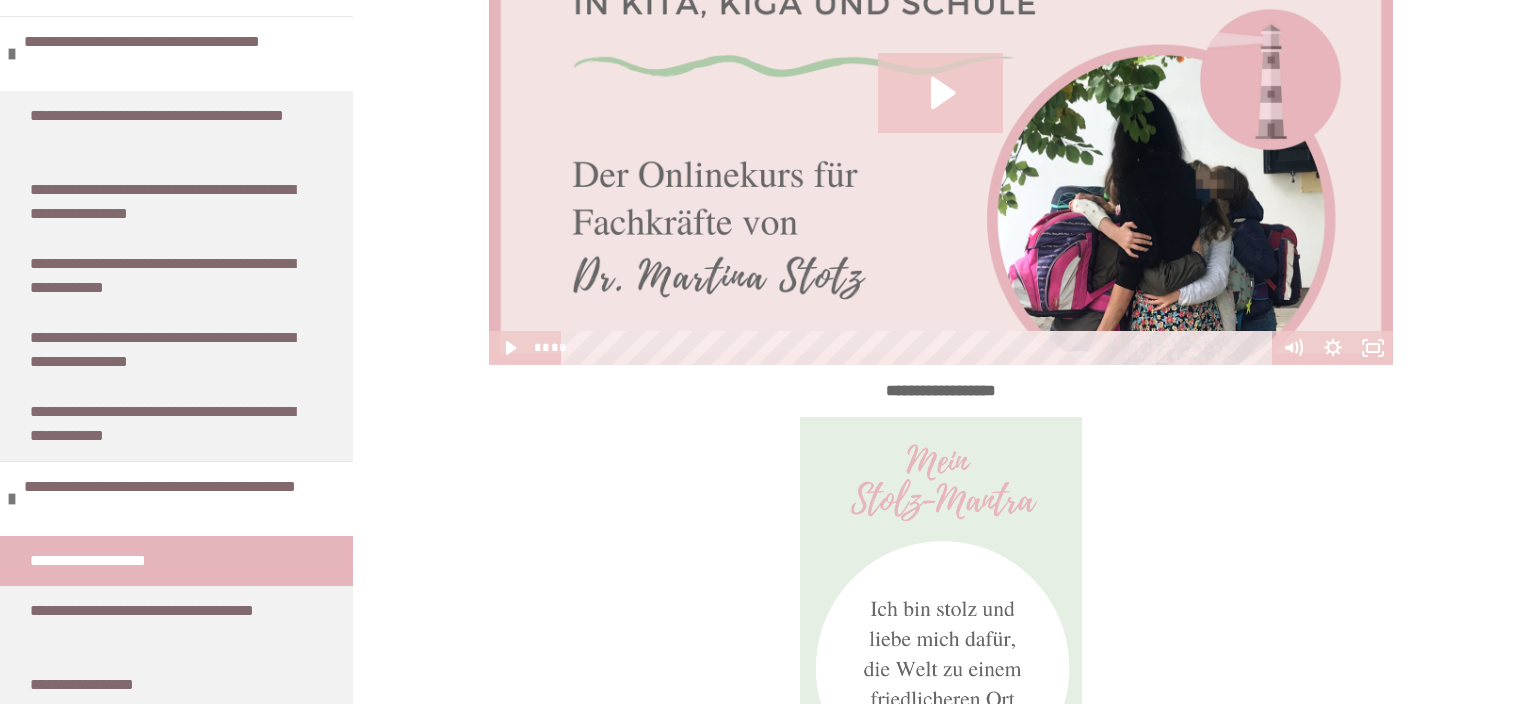 scroll, scrollTop: 794, scrollLeft: 0, axis: vertical 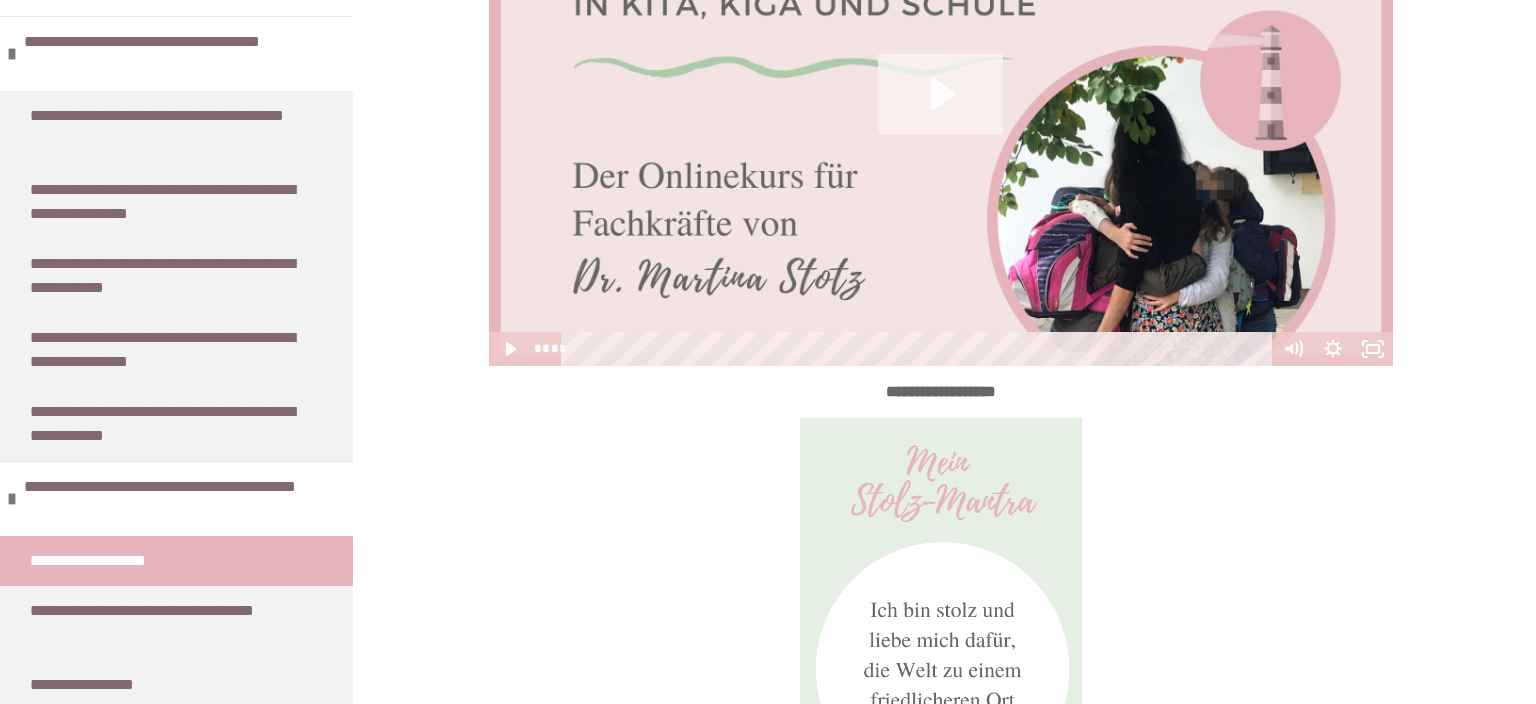 click 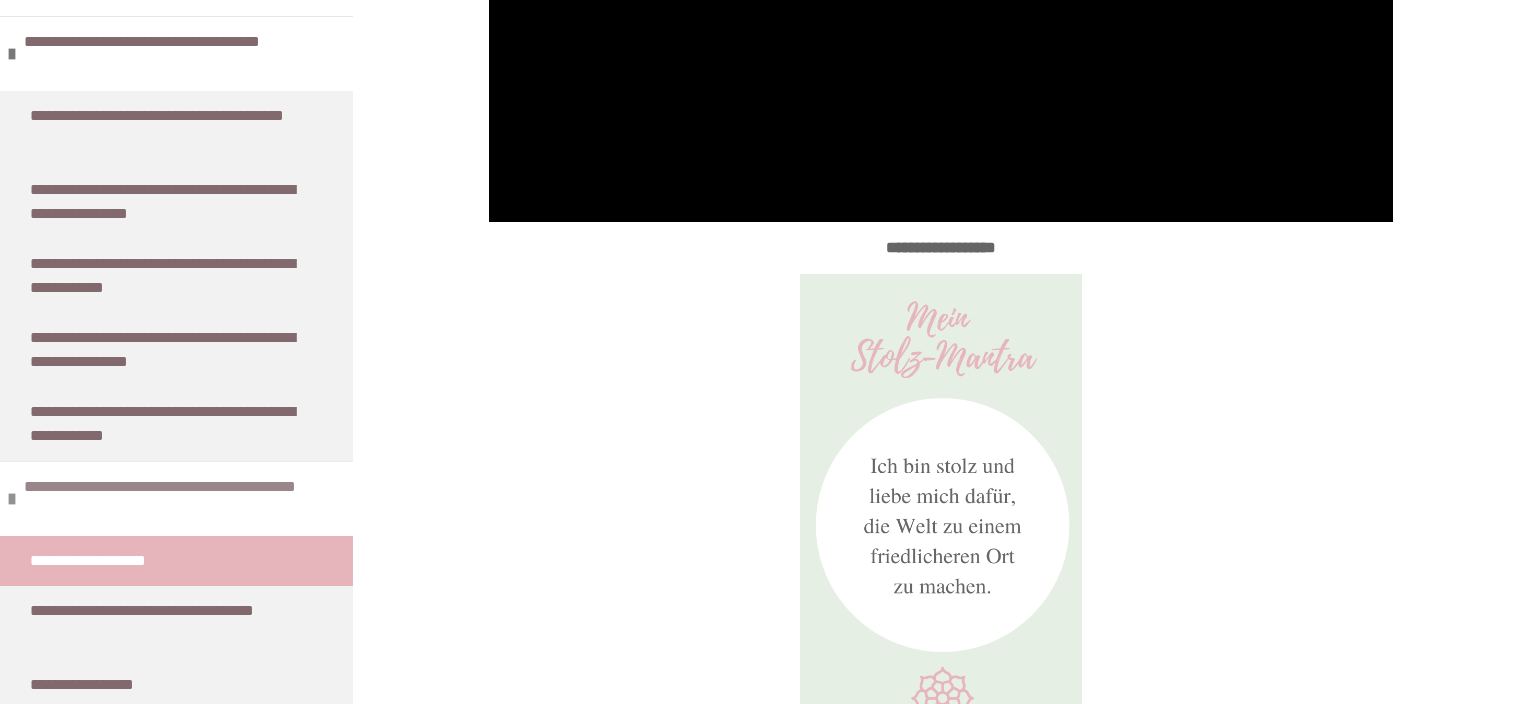 scroll, scrollTop: 1072, scrollLeft: 0, axis: vertical 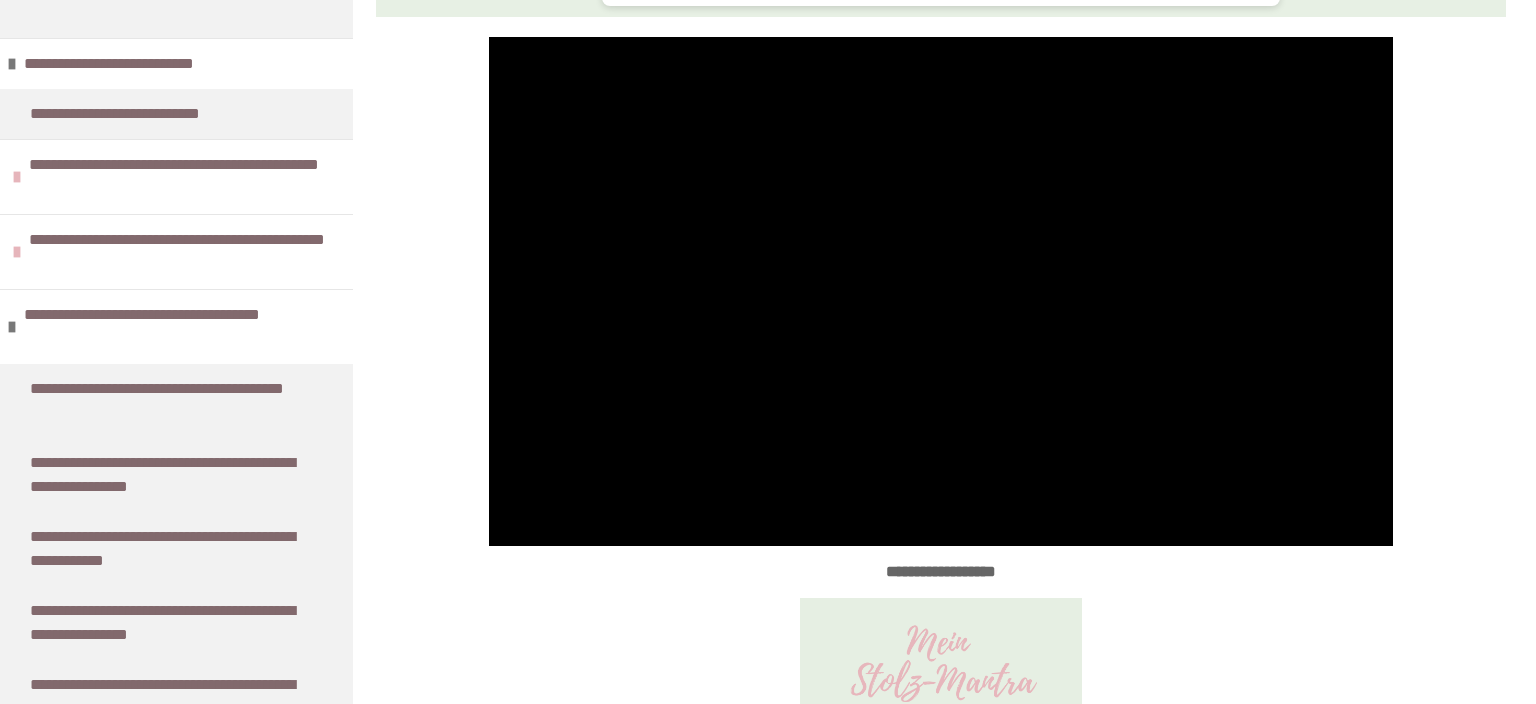 click on "**********" at bounding box center [181, -123] 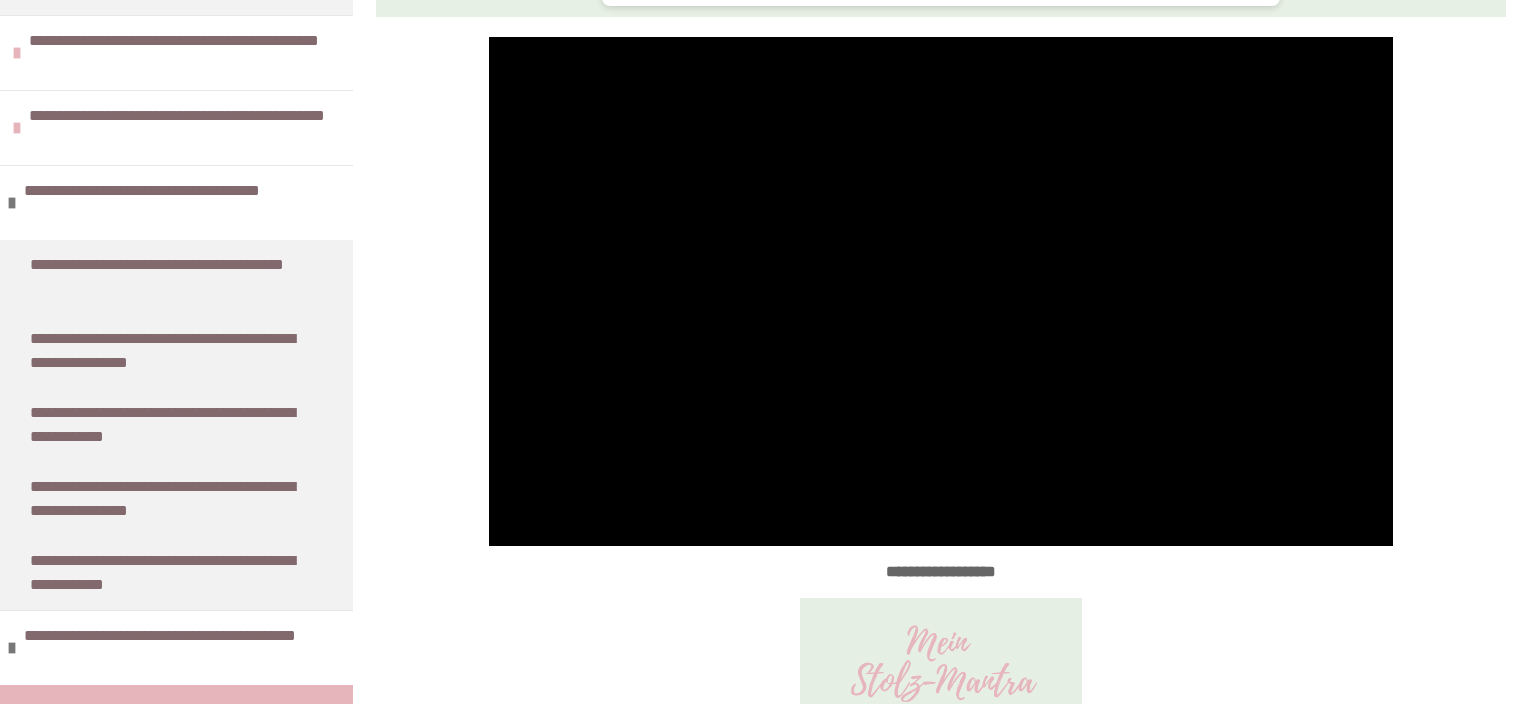 click on "**********" at bounding box center (186, -123) 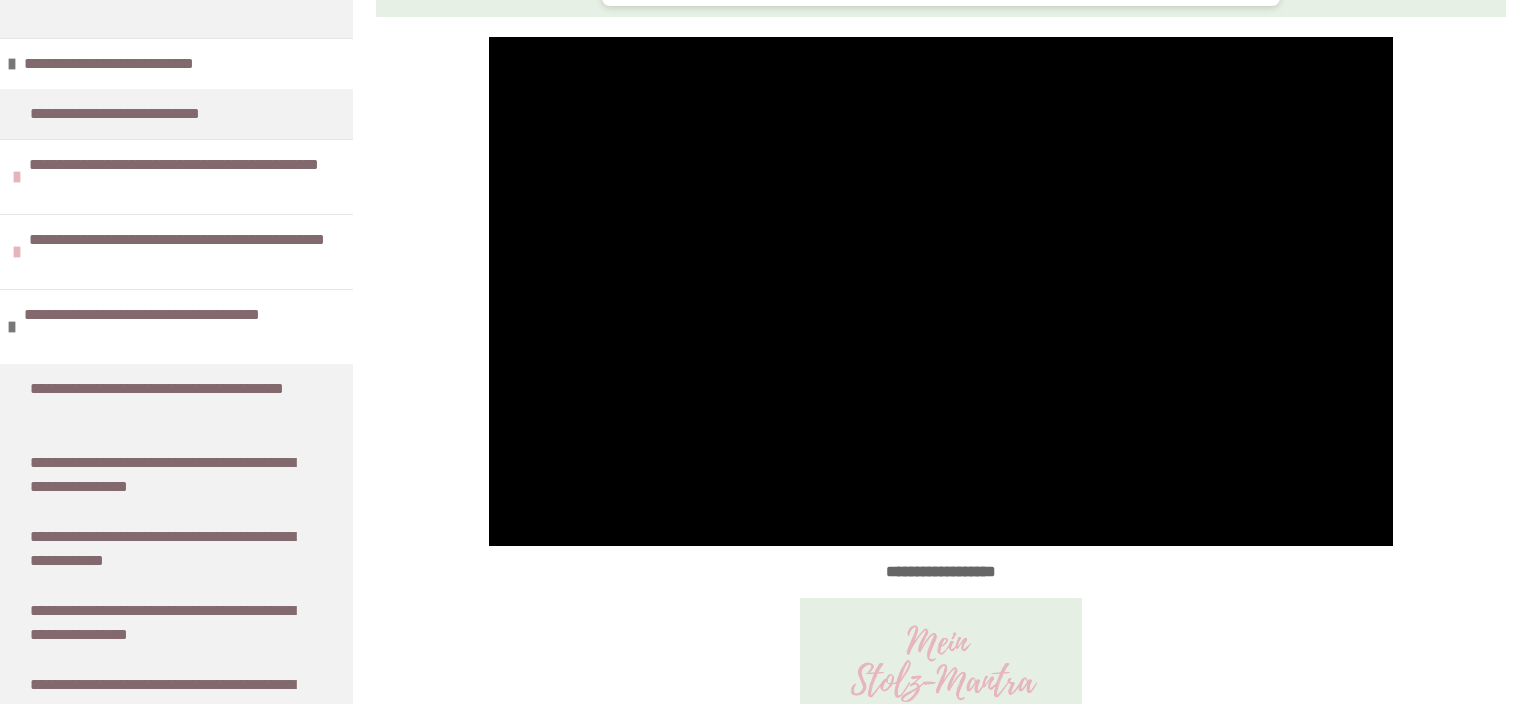 click on "**********" at bounding box center (123, -61) 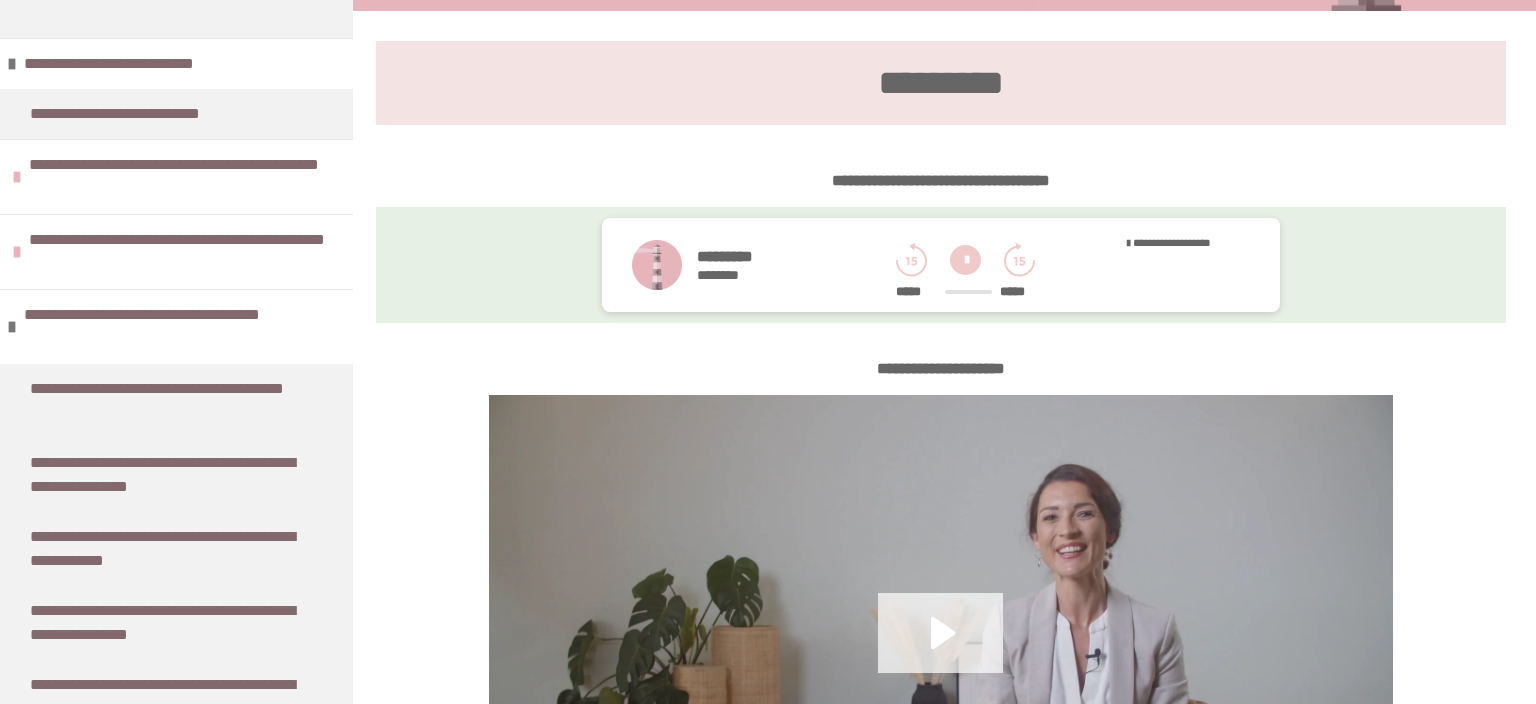 click 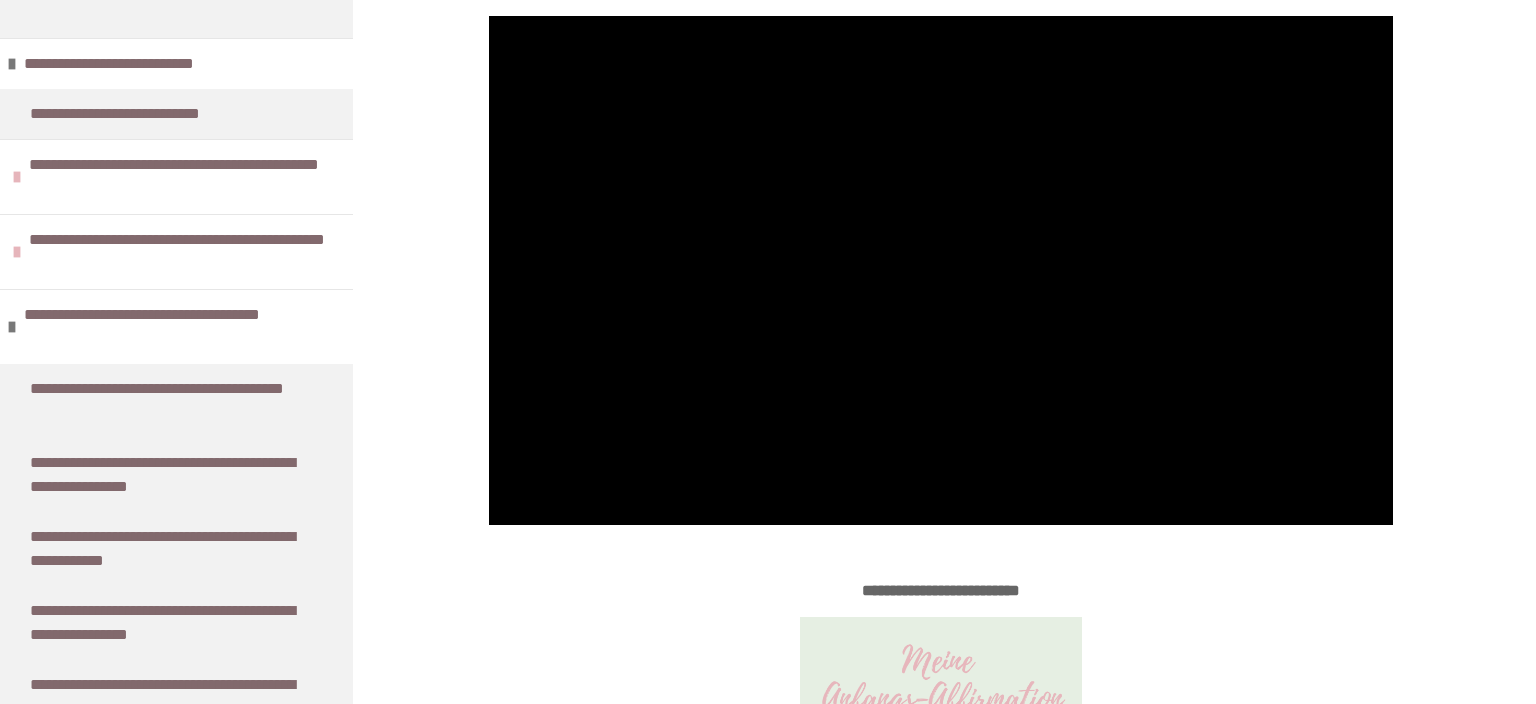 scroll, scrollTop: 747, scrollLeft: 0, axis: vertical 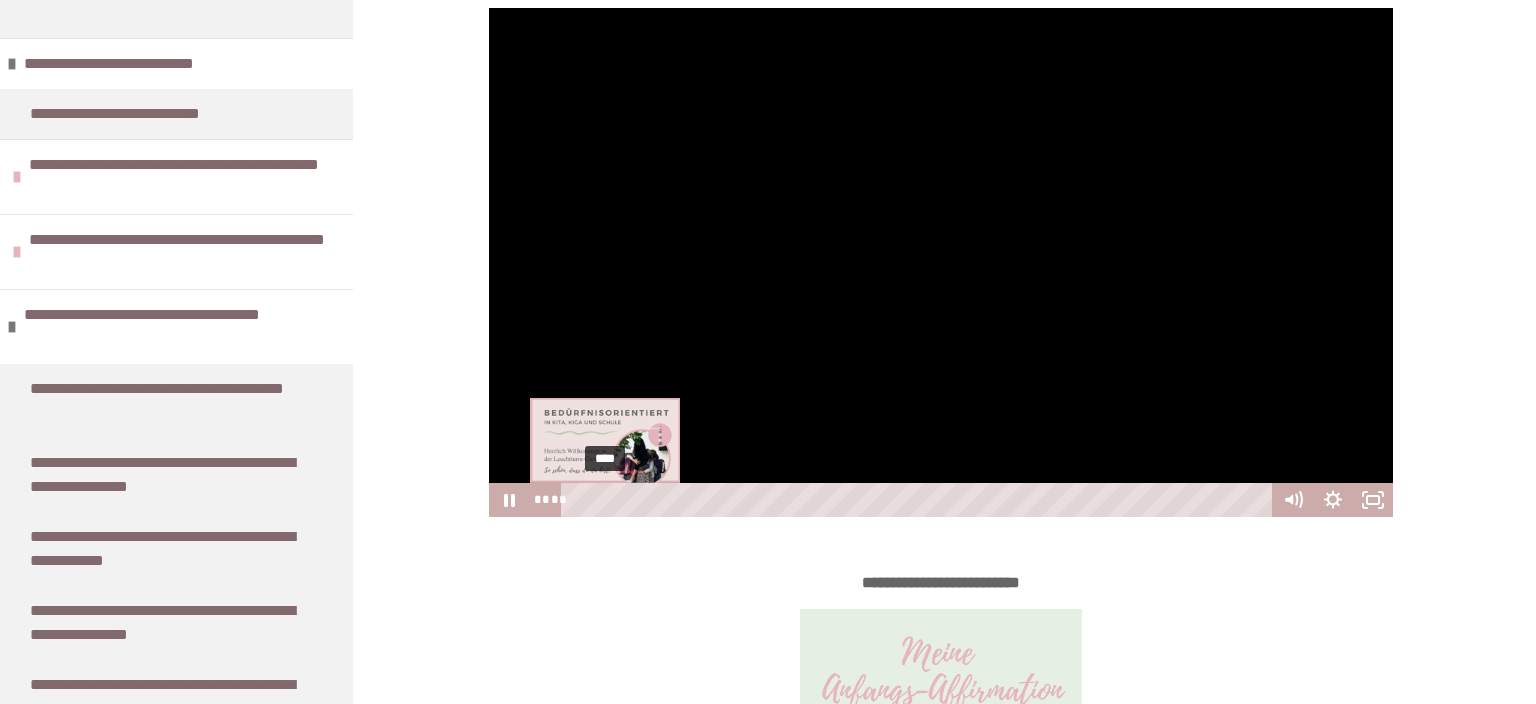 click on "****" at bounding box center (919, 500) 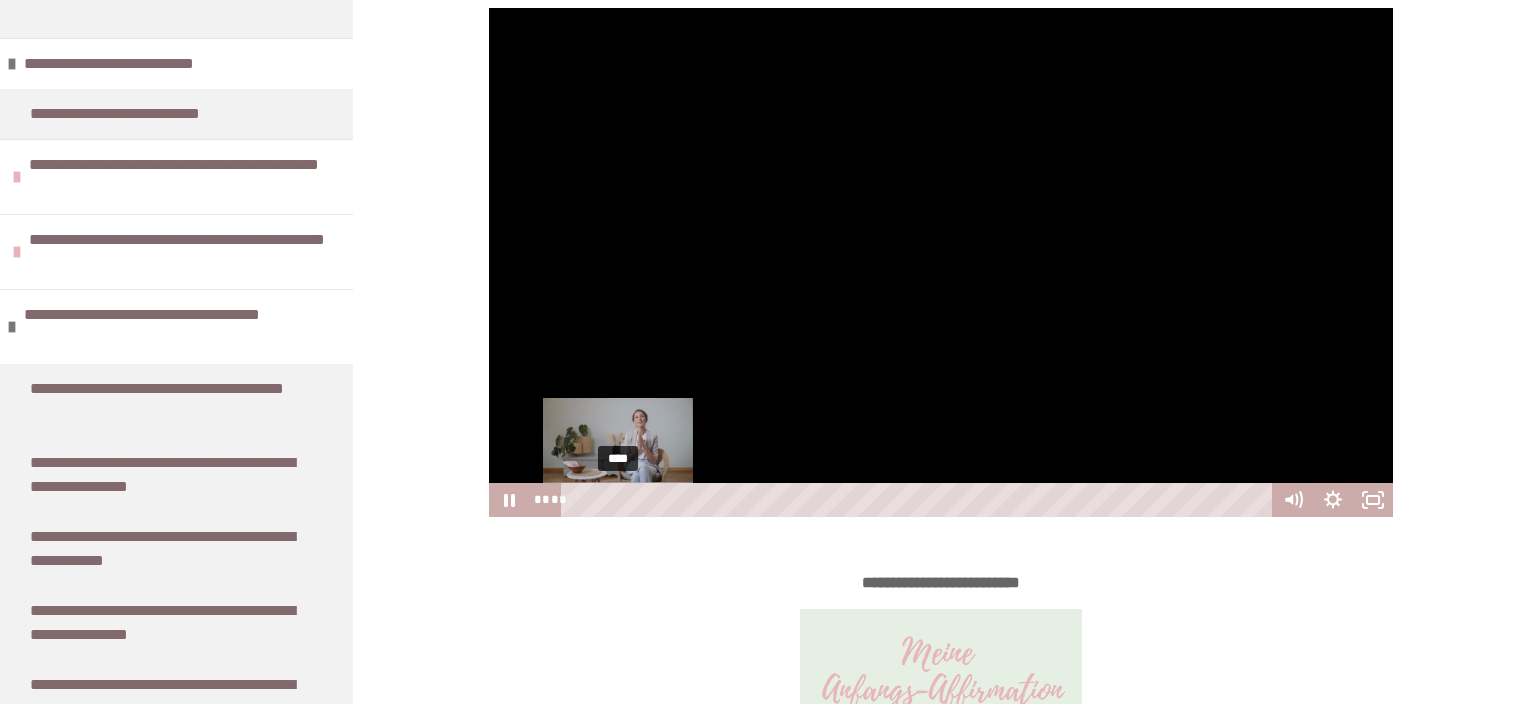 click on "****" at bounding box center (919, 500) 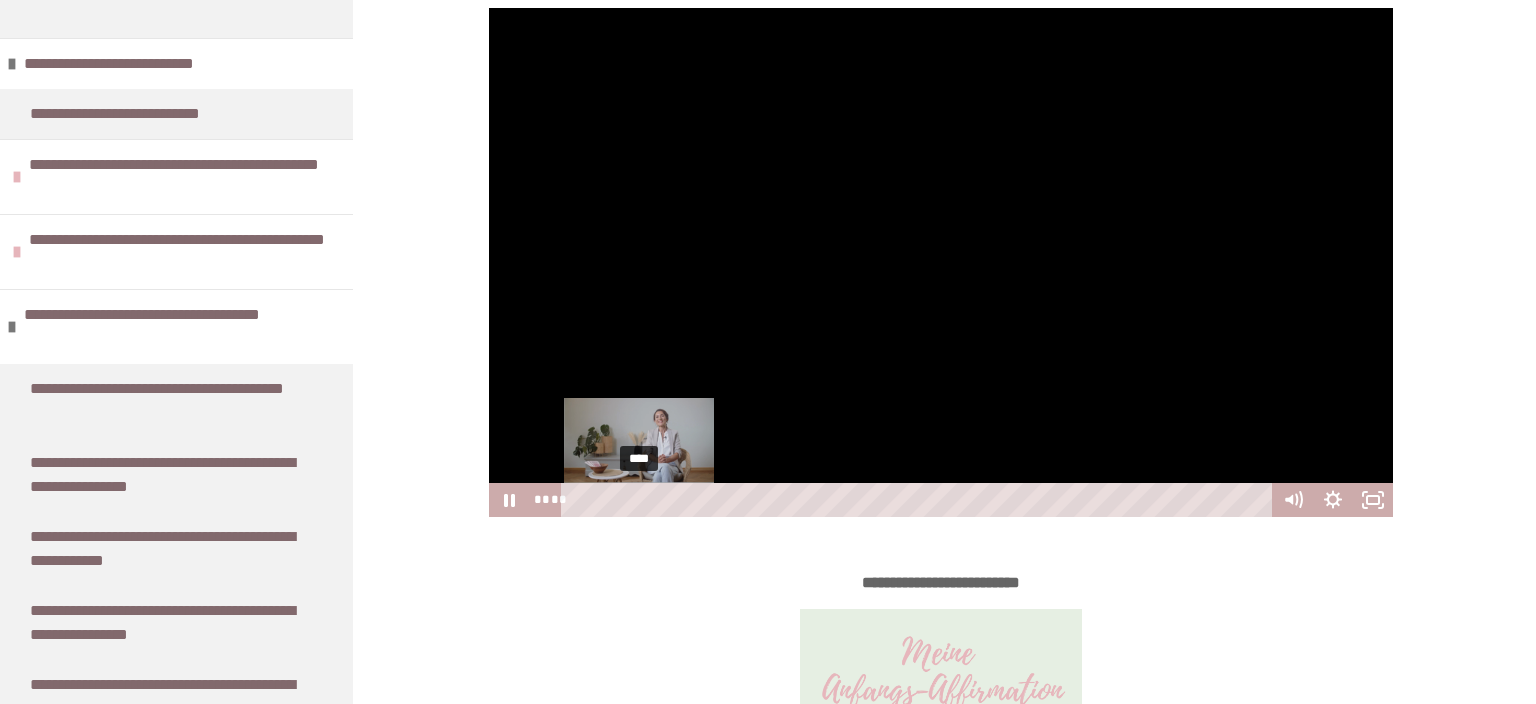 click on "****" at bounding box center (919, 500) 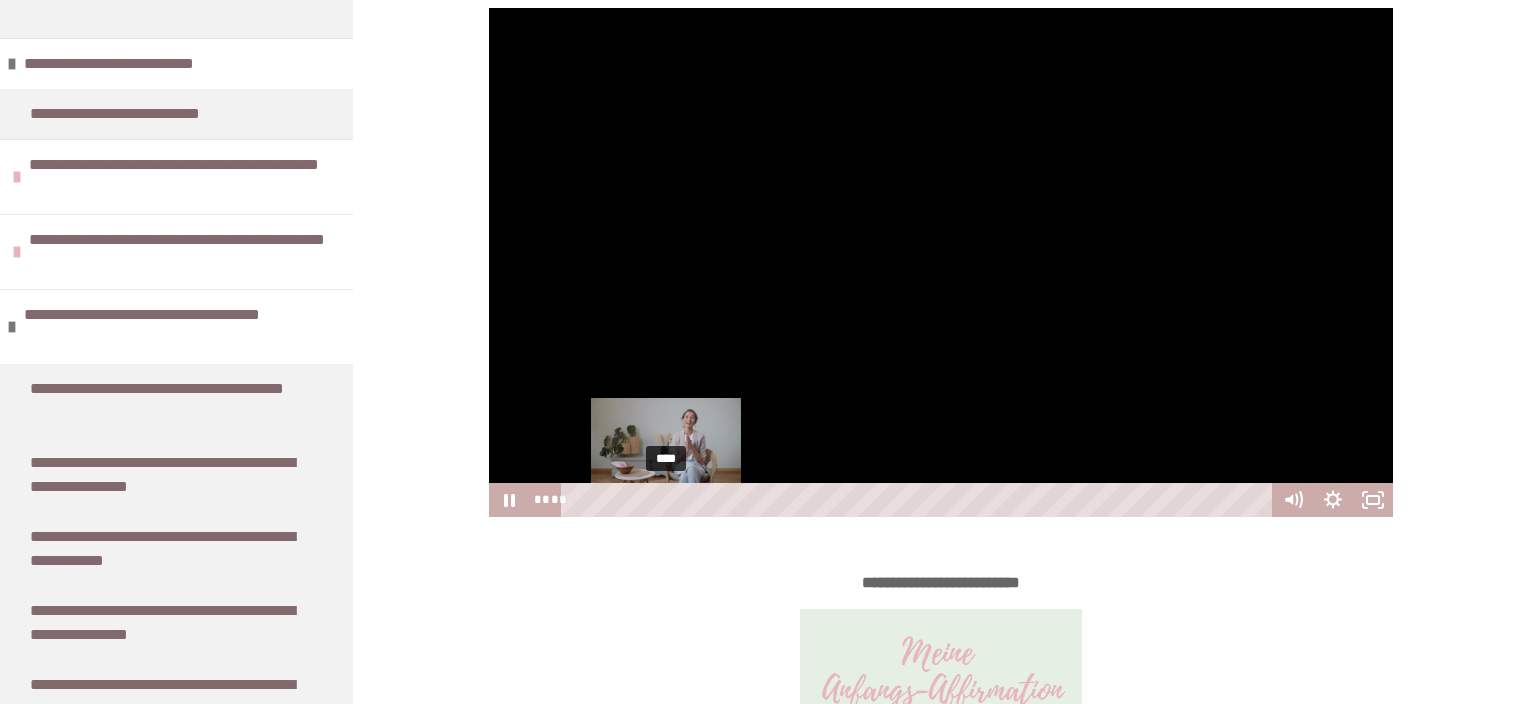 click on "****" at bounding box center (919, 500) 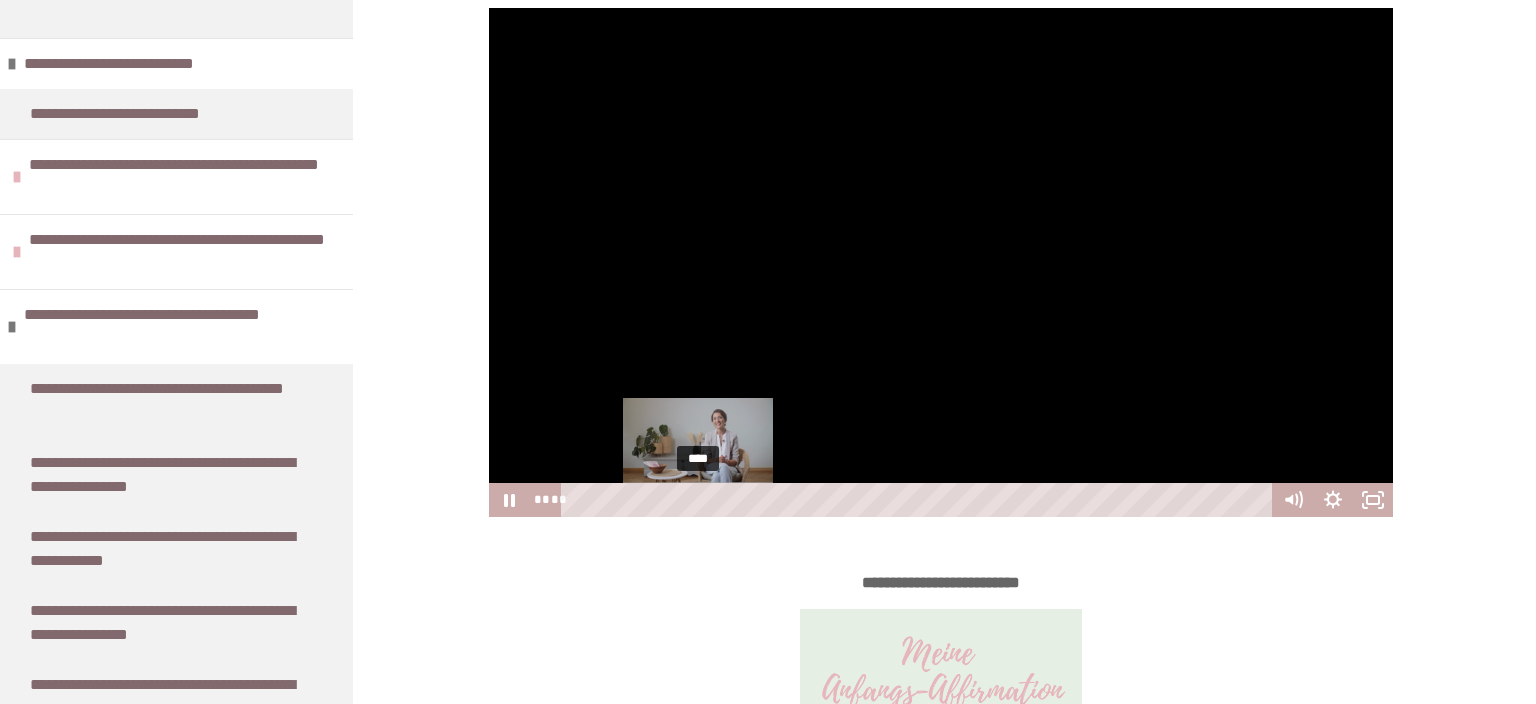 click on "****" at bounding box center (919, 500) 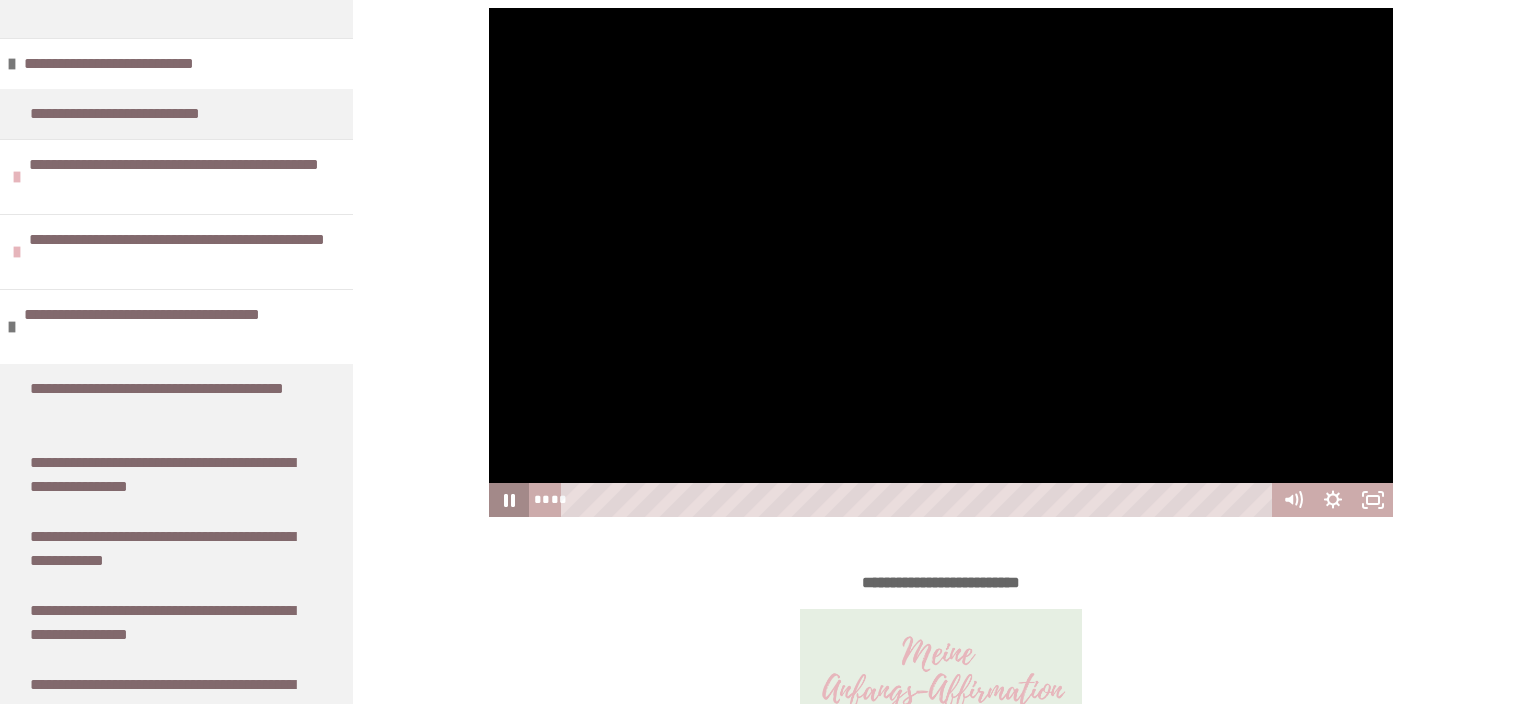 click 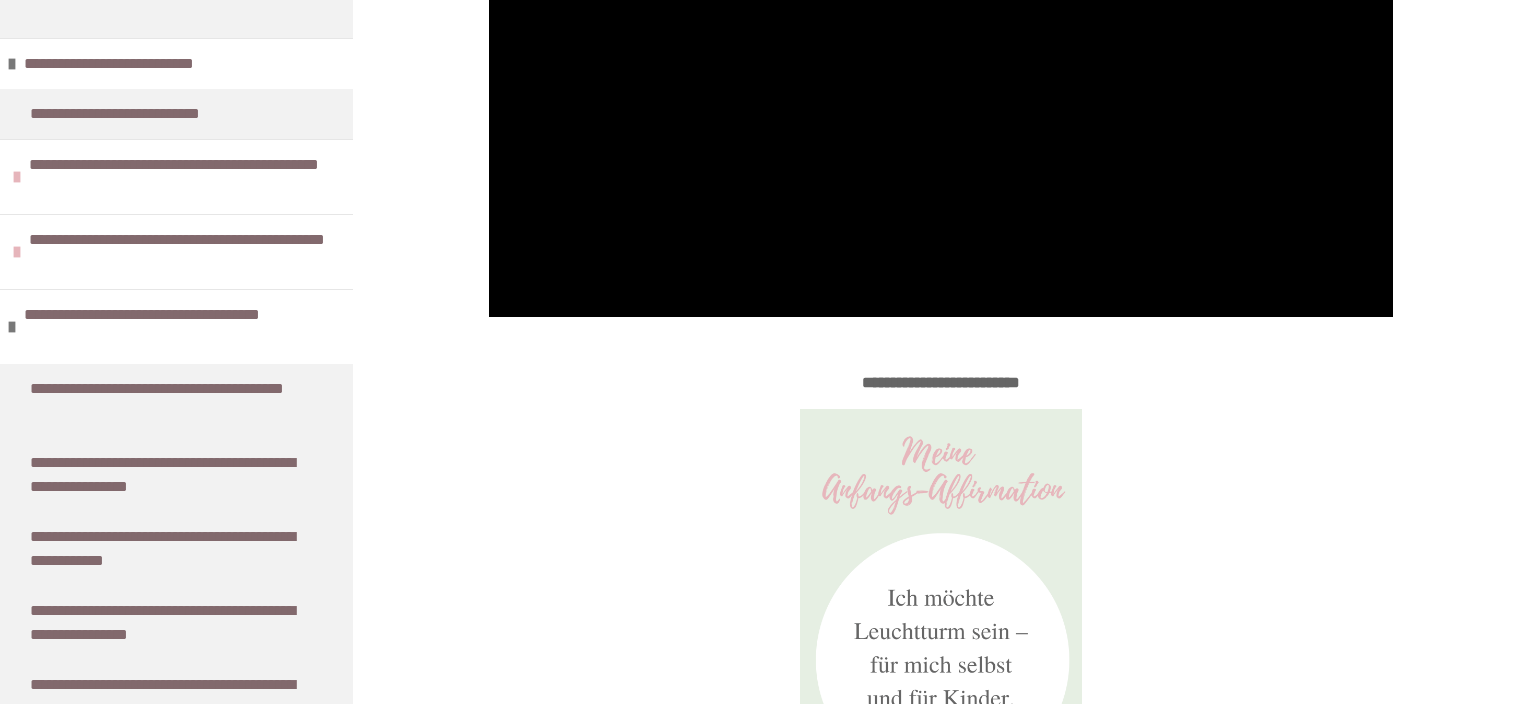 scroll, scrollTop: 1096, scrollLeft: 0, axis: vertical 